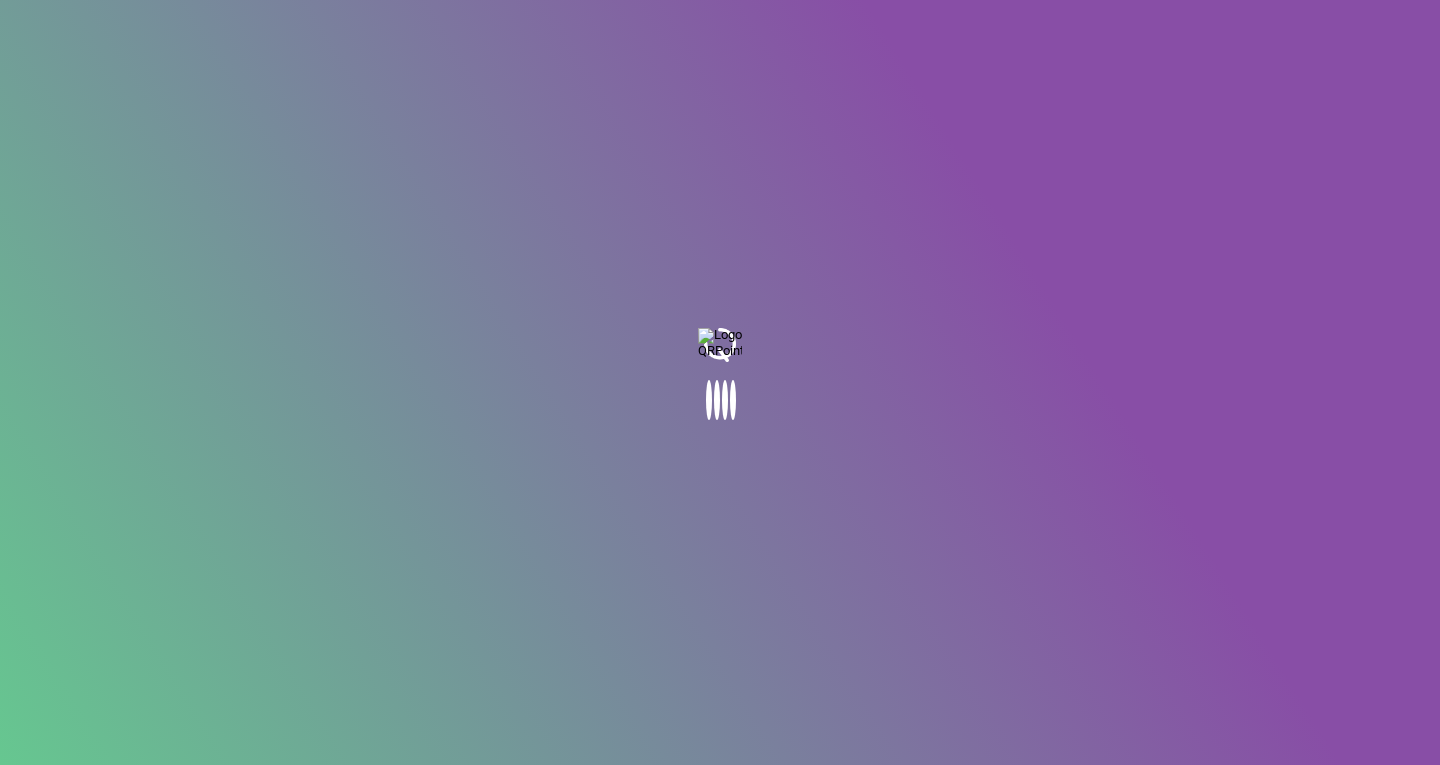 scroll, scrollTop: 0, scrollLeft: 0, axis: both 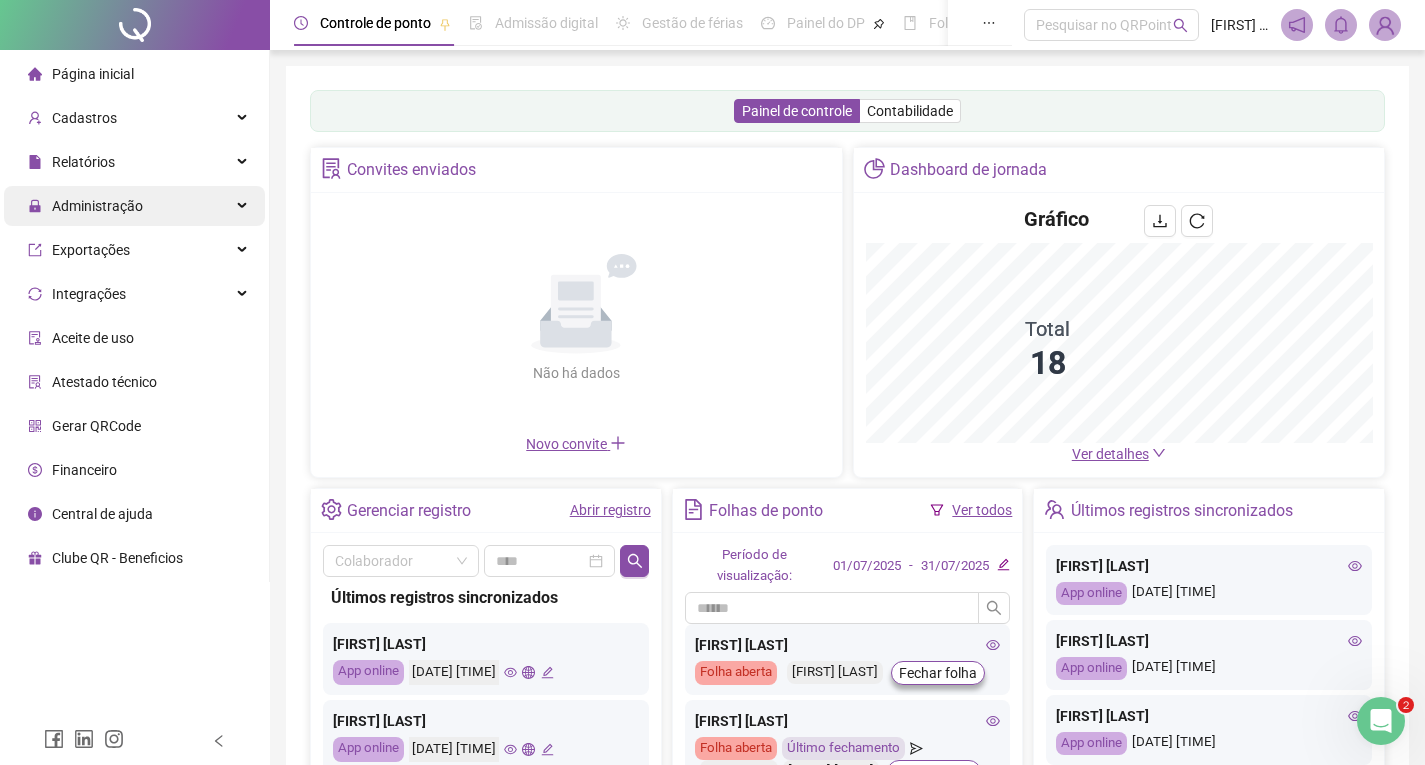 click on "Administração" at bounding box center [97, 206] 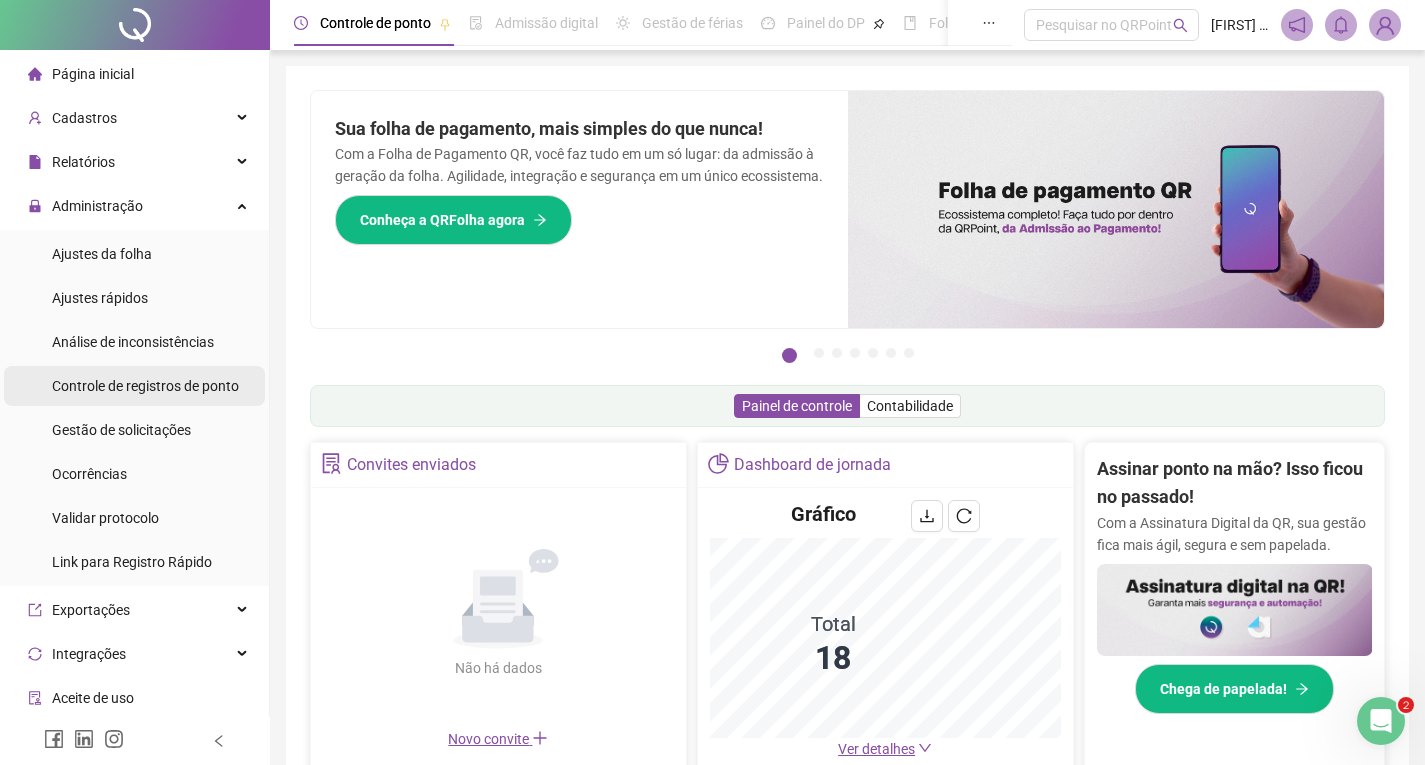 click on "Controle de registros de ponto" at bounding box center (145, 386) 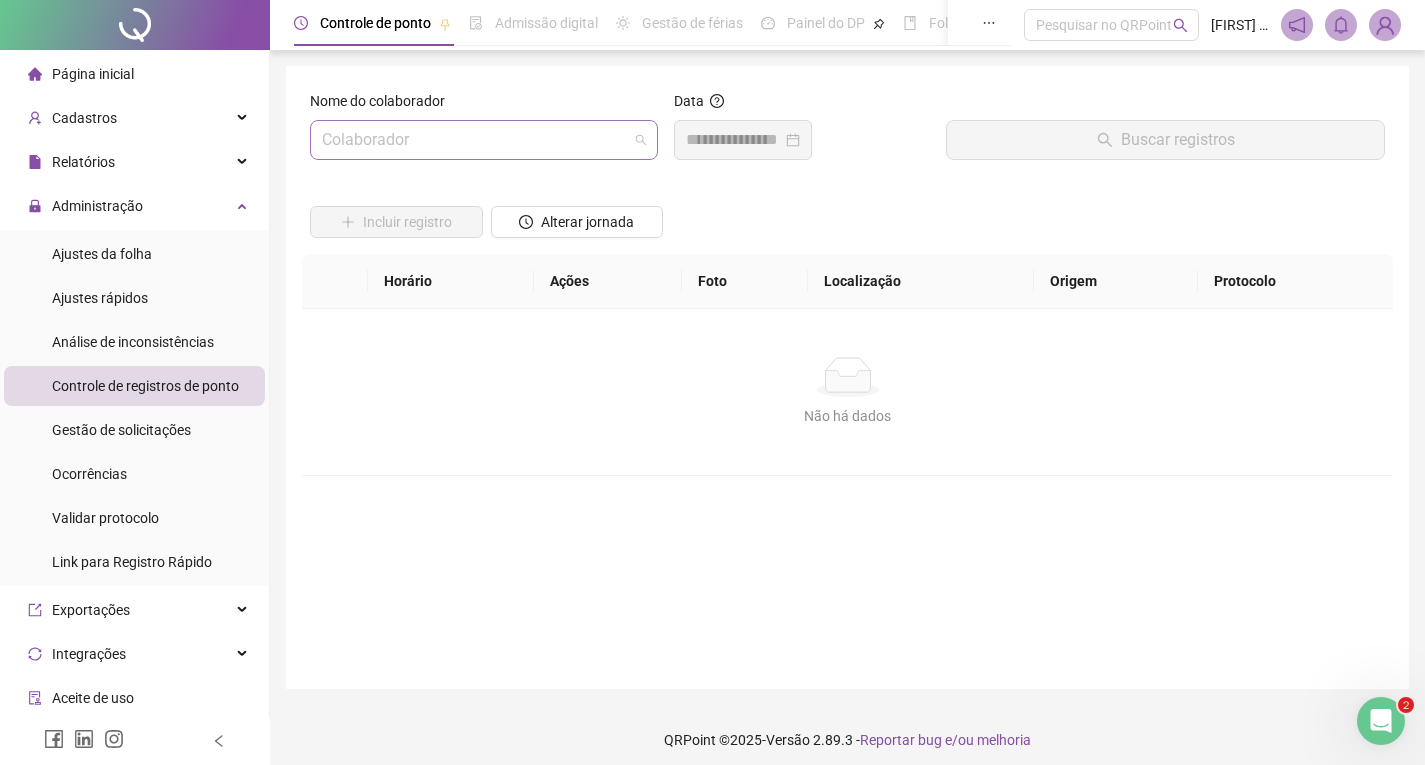 click at bounding box center (475, 140) 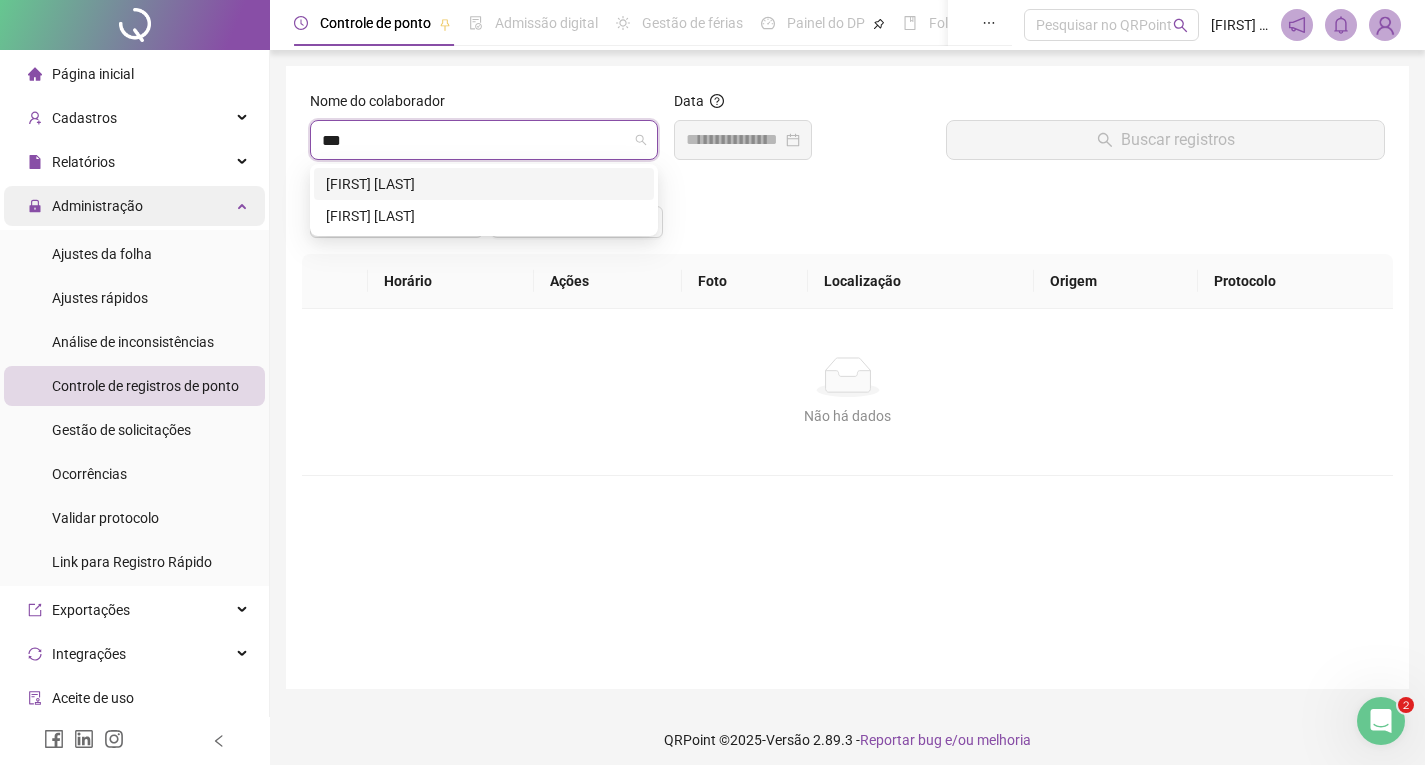 type on "***" 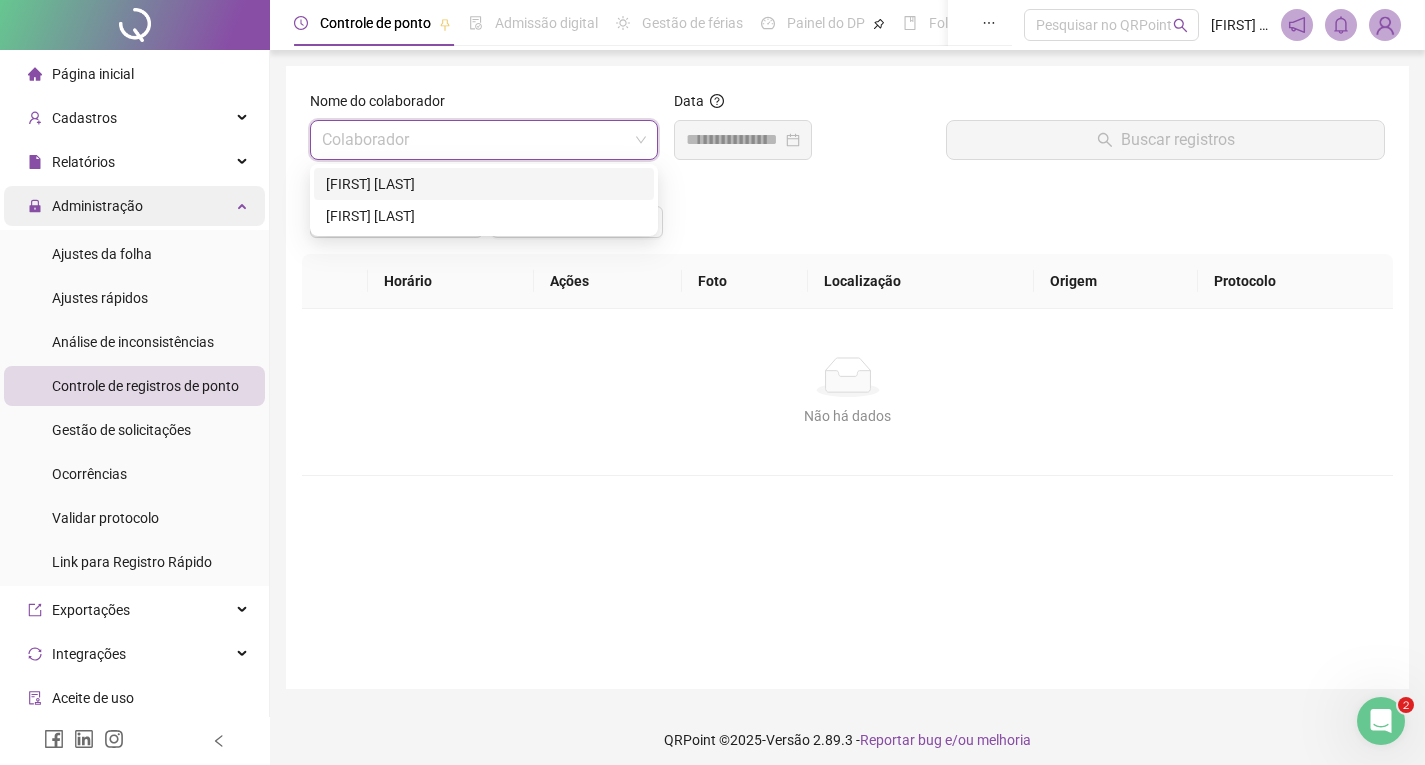 click on "Administração" at bounding box center (97, 206) 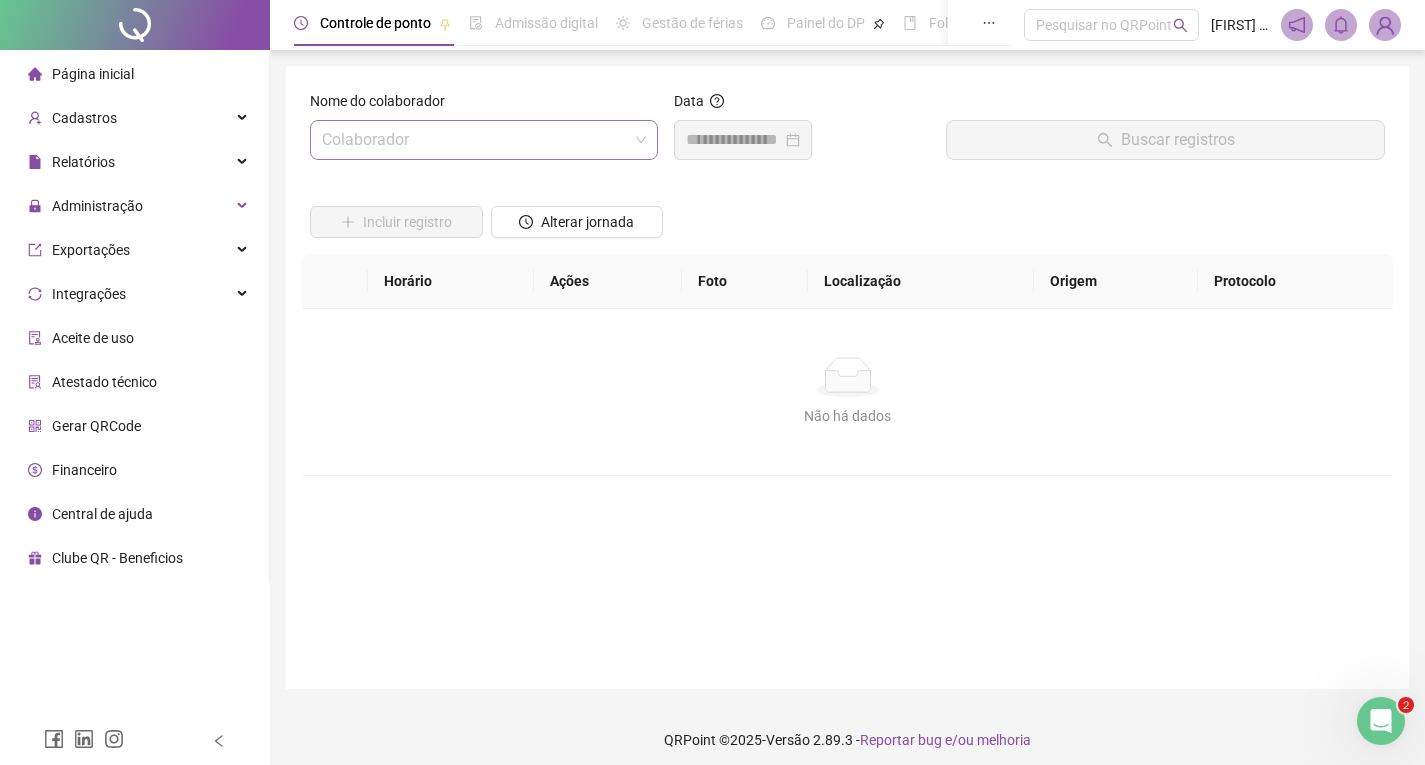click at bounding box center (475, 140) 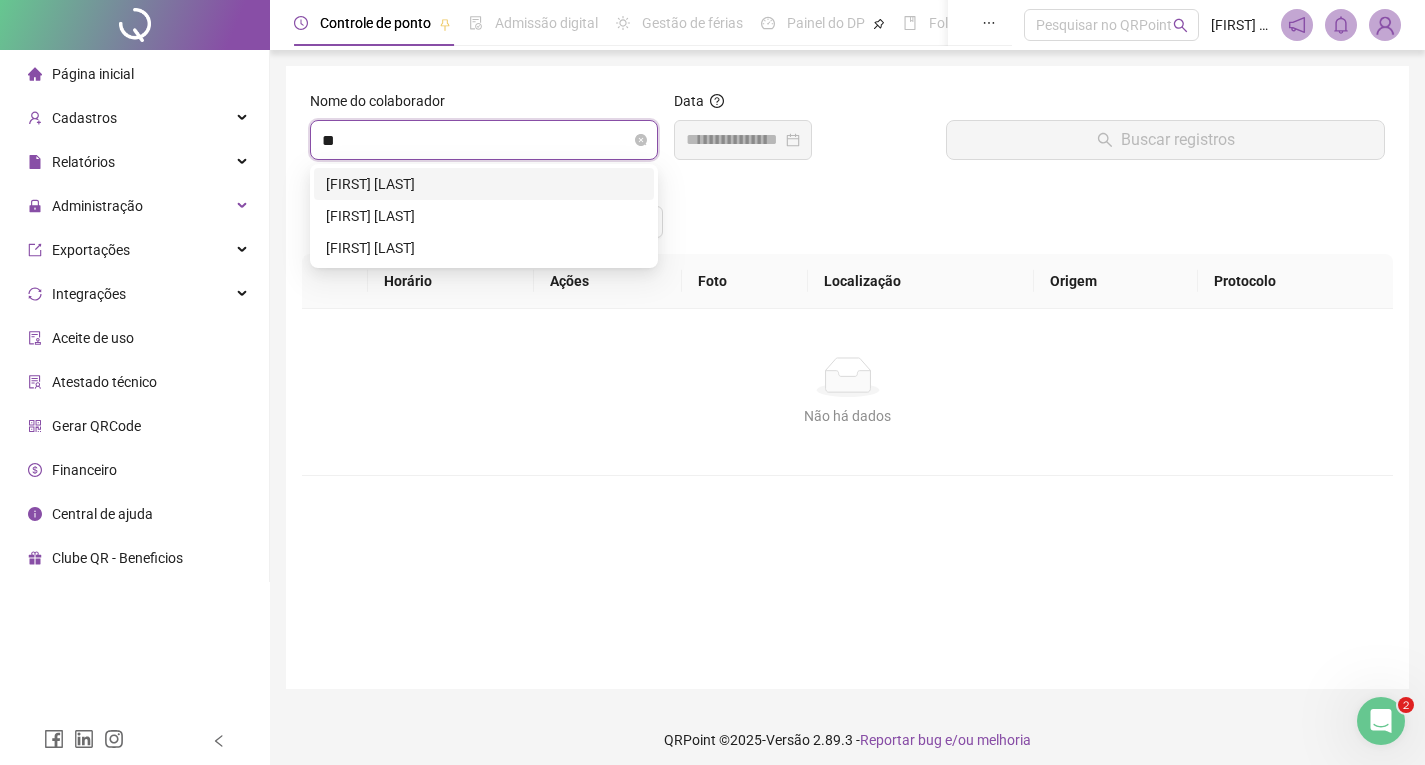 type on "*" 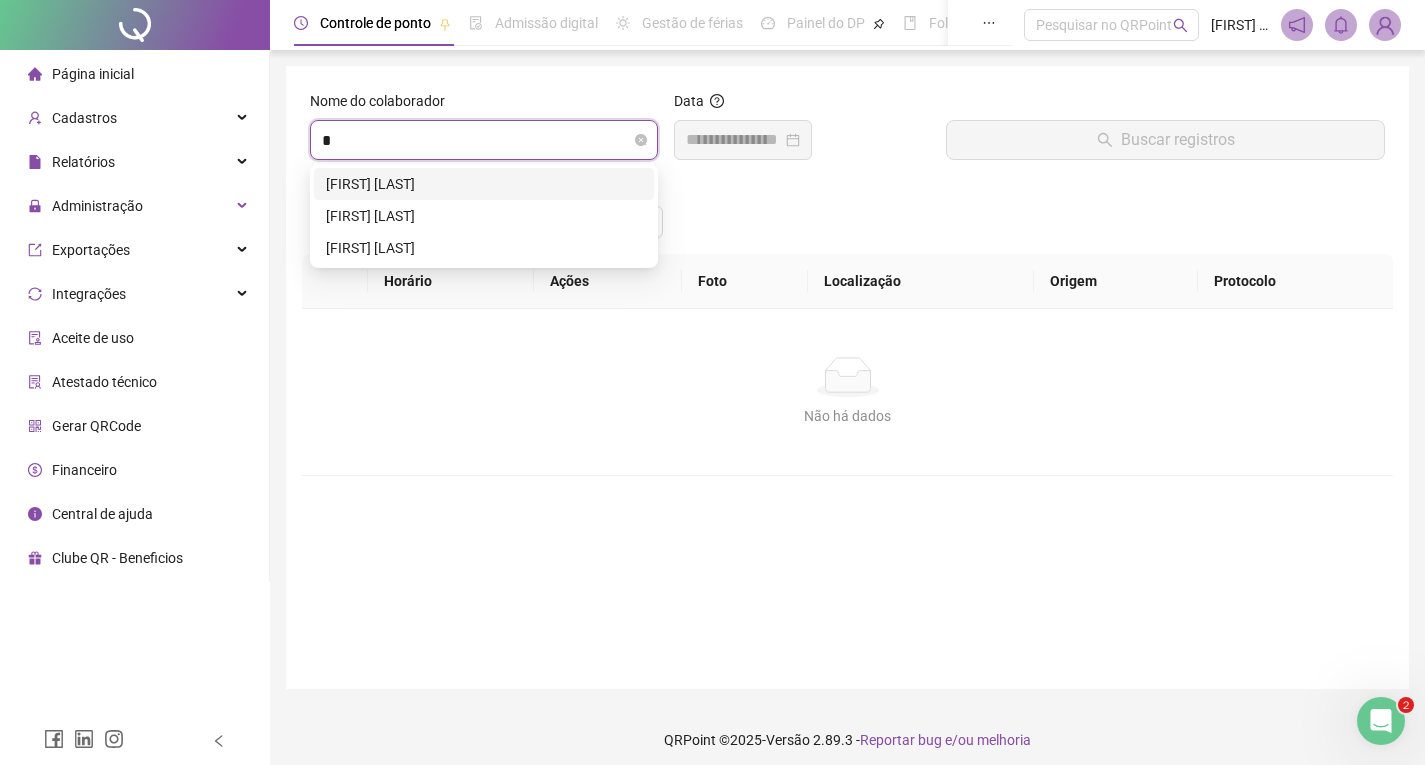 type 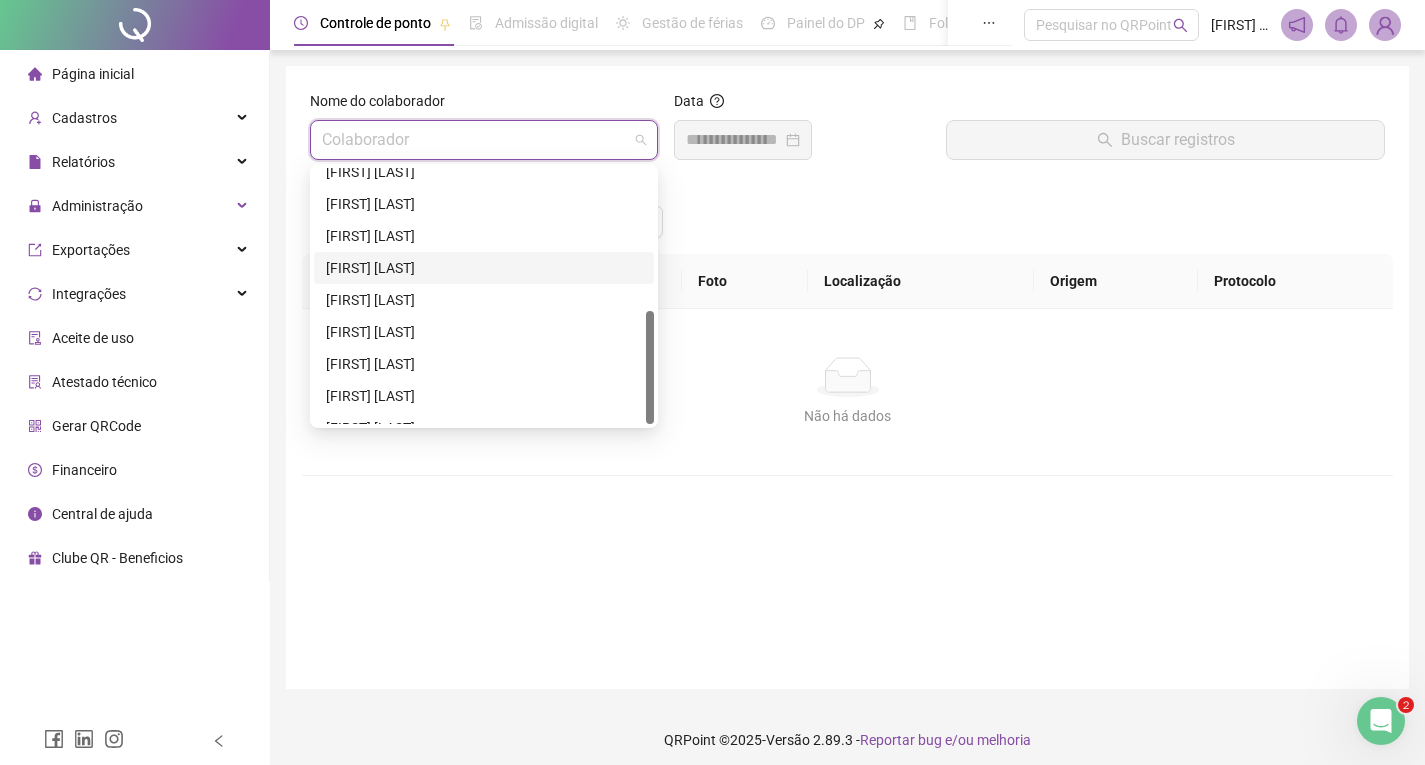 scroll, scrollTop: 320, scrollLeft: 0, axis: vertical 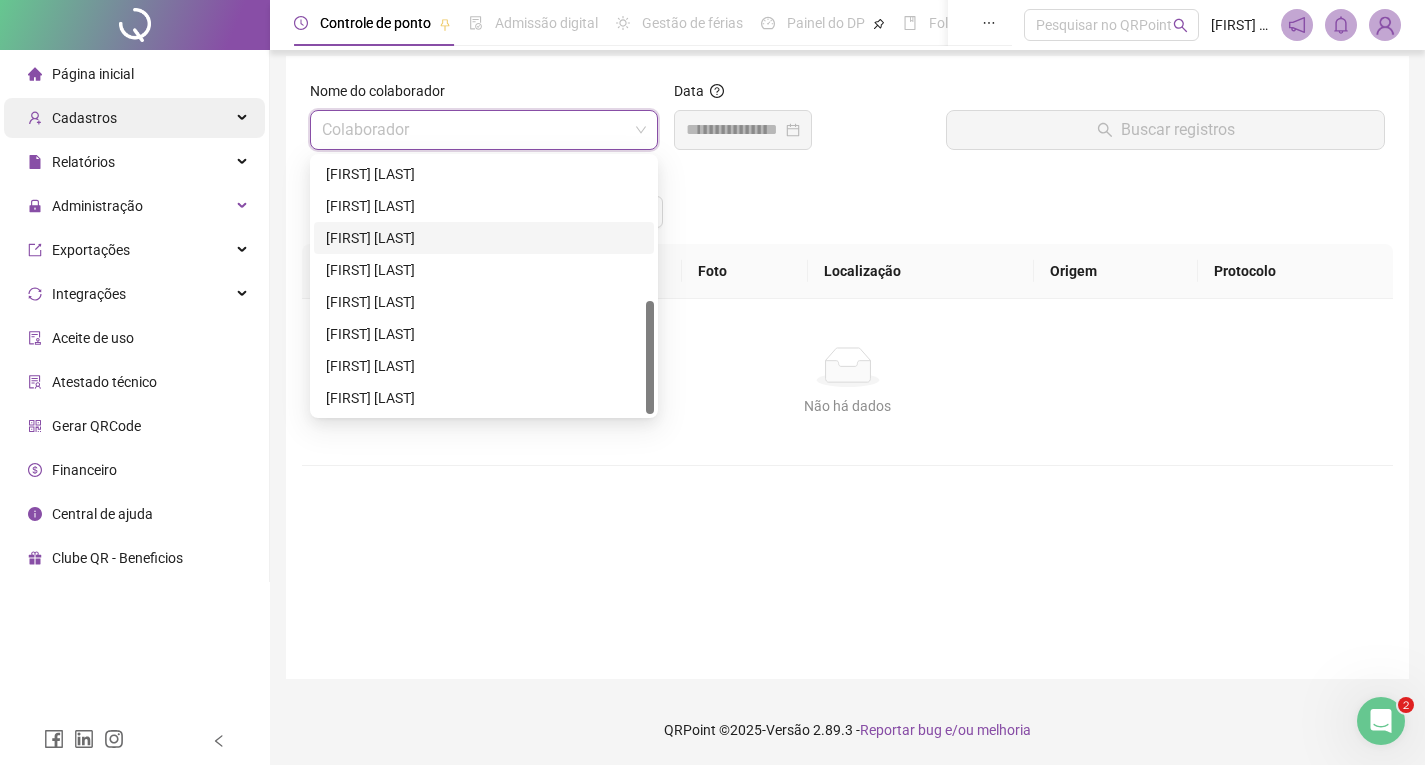 click on "Cadastros" at bounding box center (72, 118) 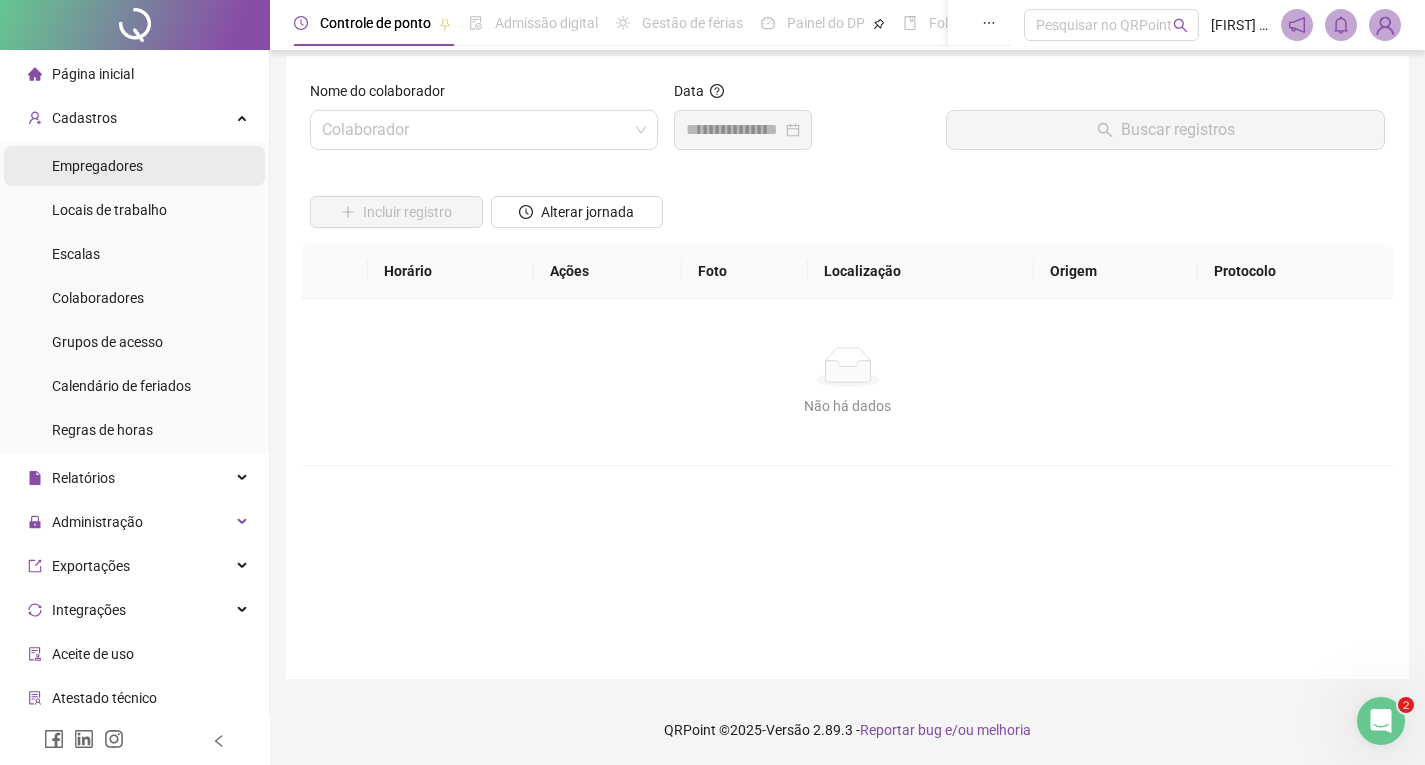 click on "Empregadores" at bounding box center (97, 166) 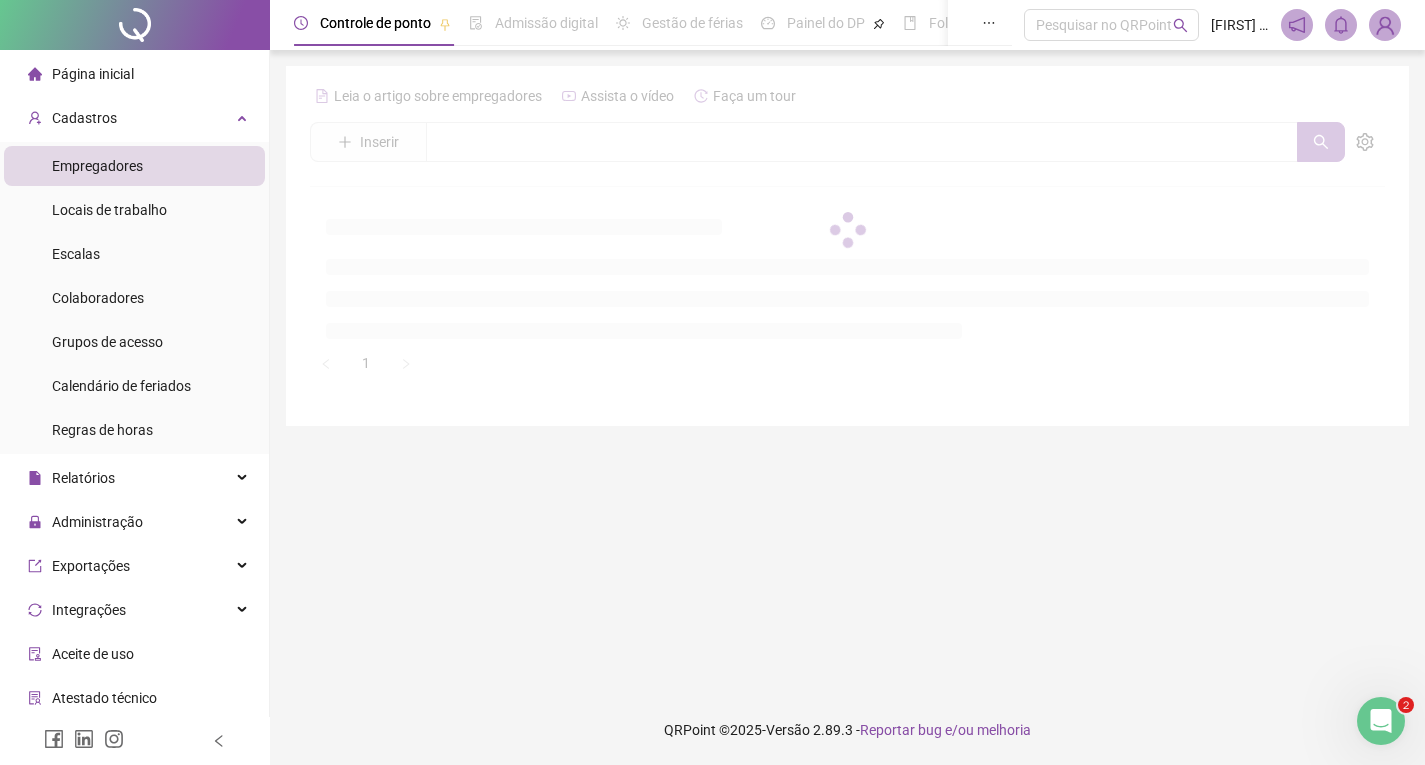scroll, scrollTop: 0, scrollLeft: 0, axis: both 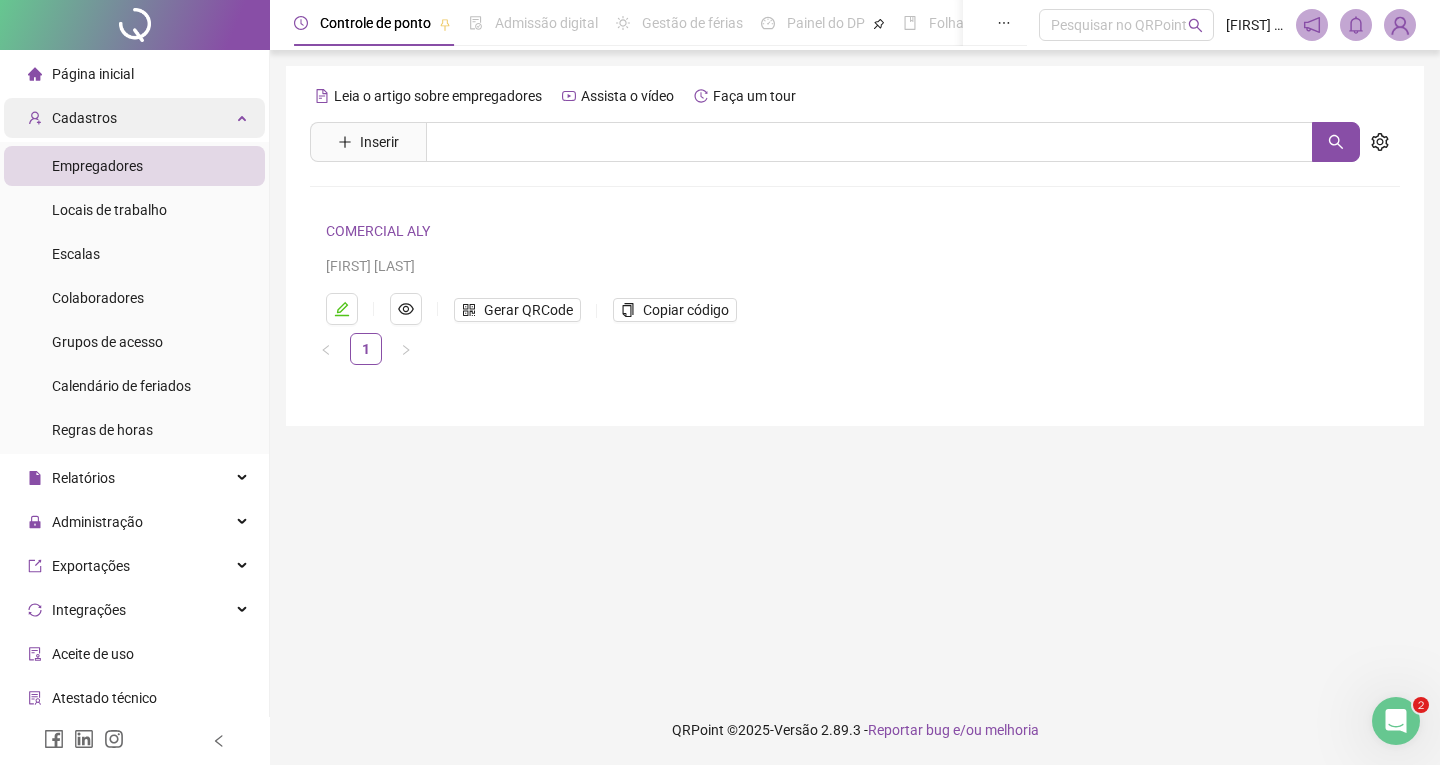 click on "Cadastros" at bounding box center (84, 118) 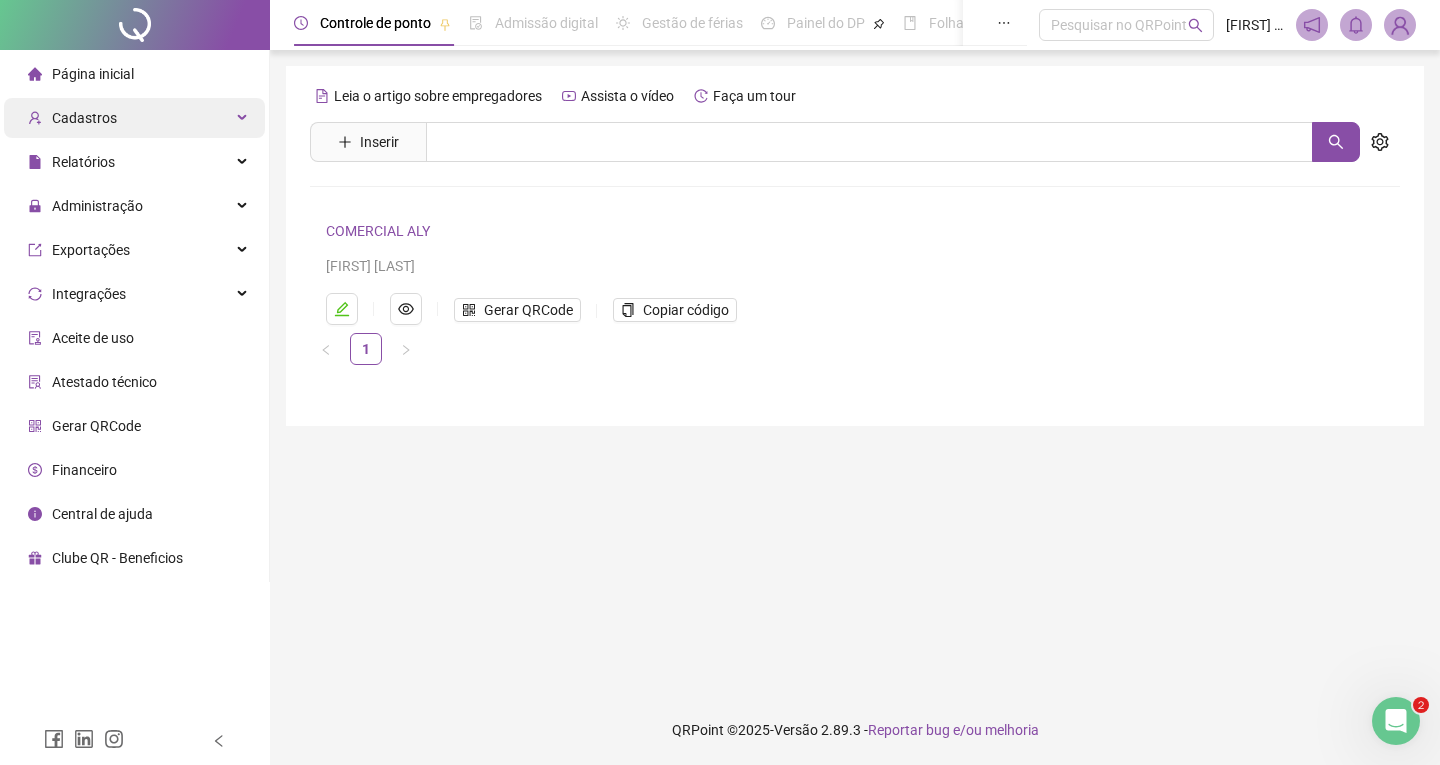 click on "Cadastros" at bounding box center [84, 118] 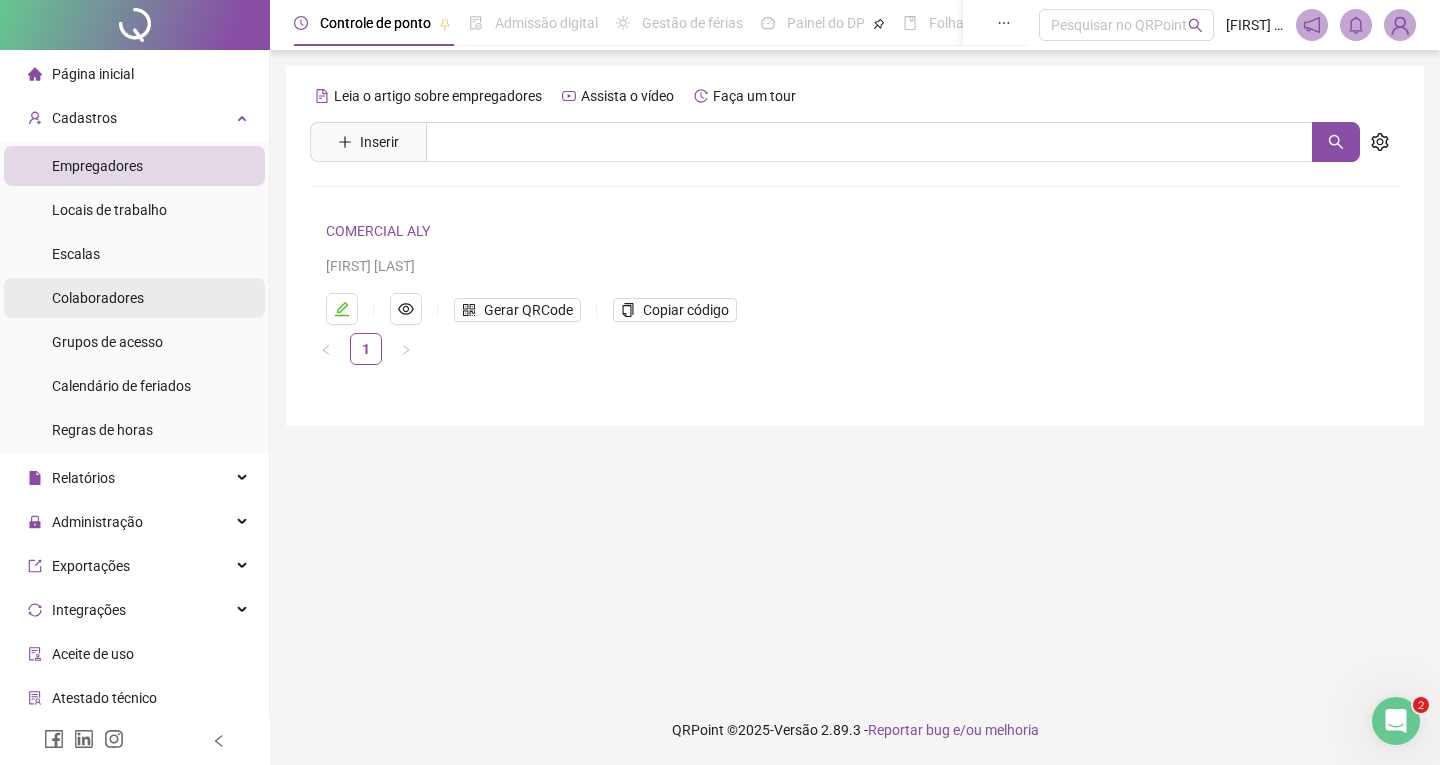 click on "Colaboradores" at bounding box center (98, 298) 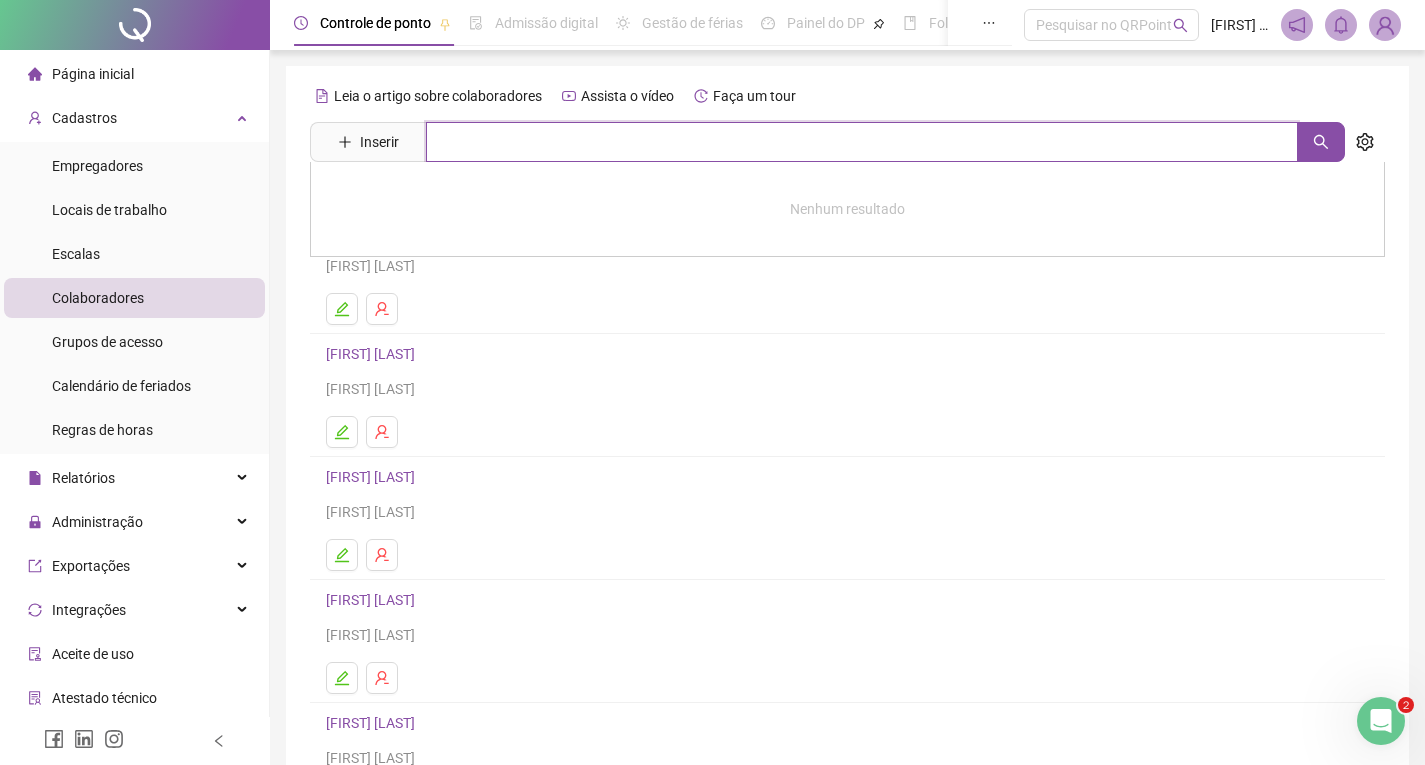 click at bounding box center (862, 142) 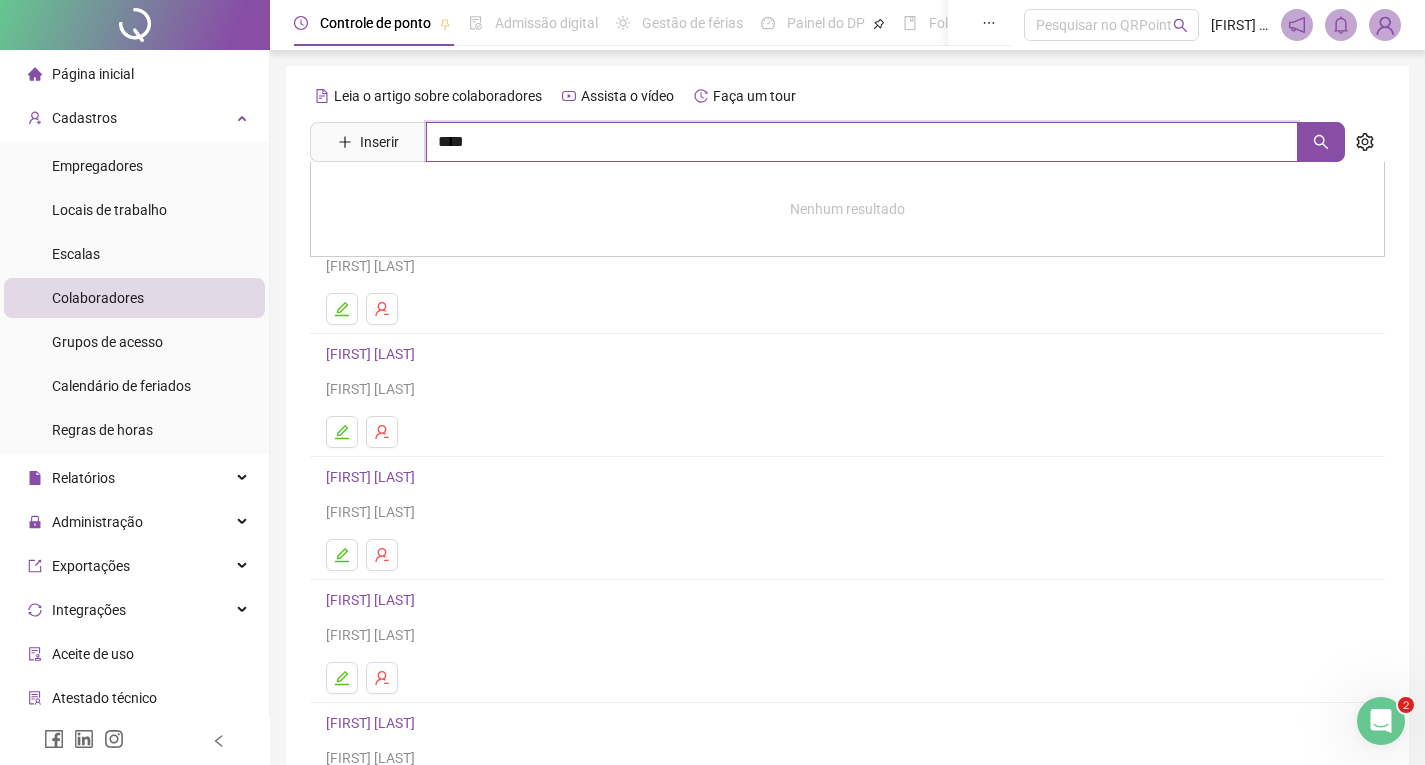 type on "****" 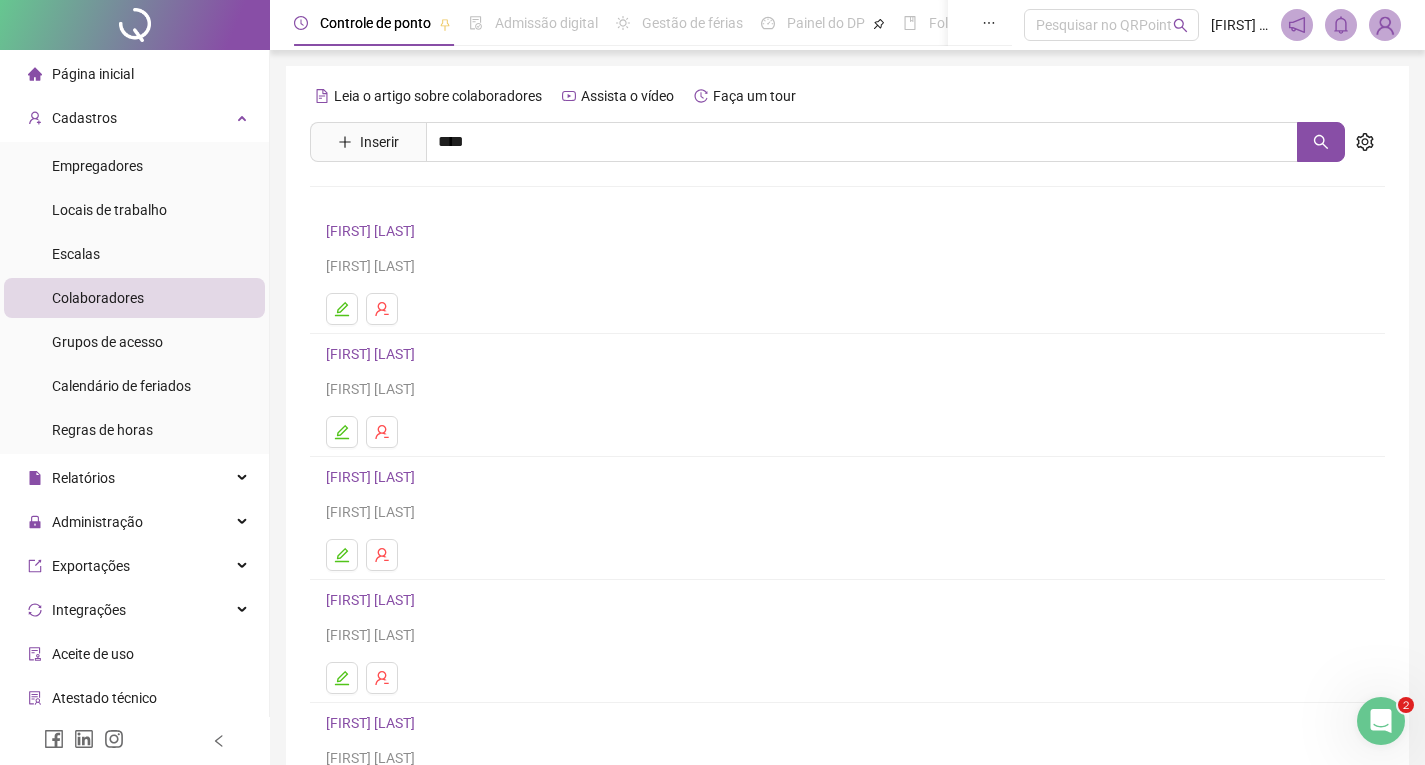 click on "[FIRST] [LAST]   Inativo" at bounding box center [423, 201] 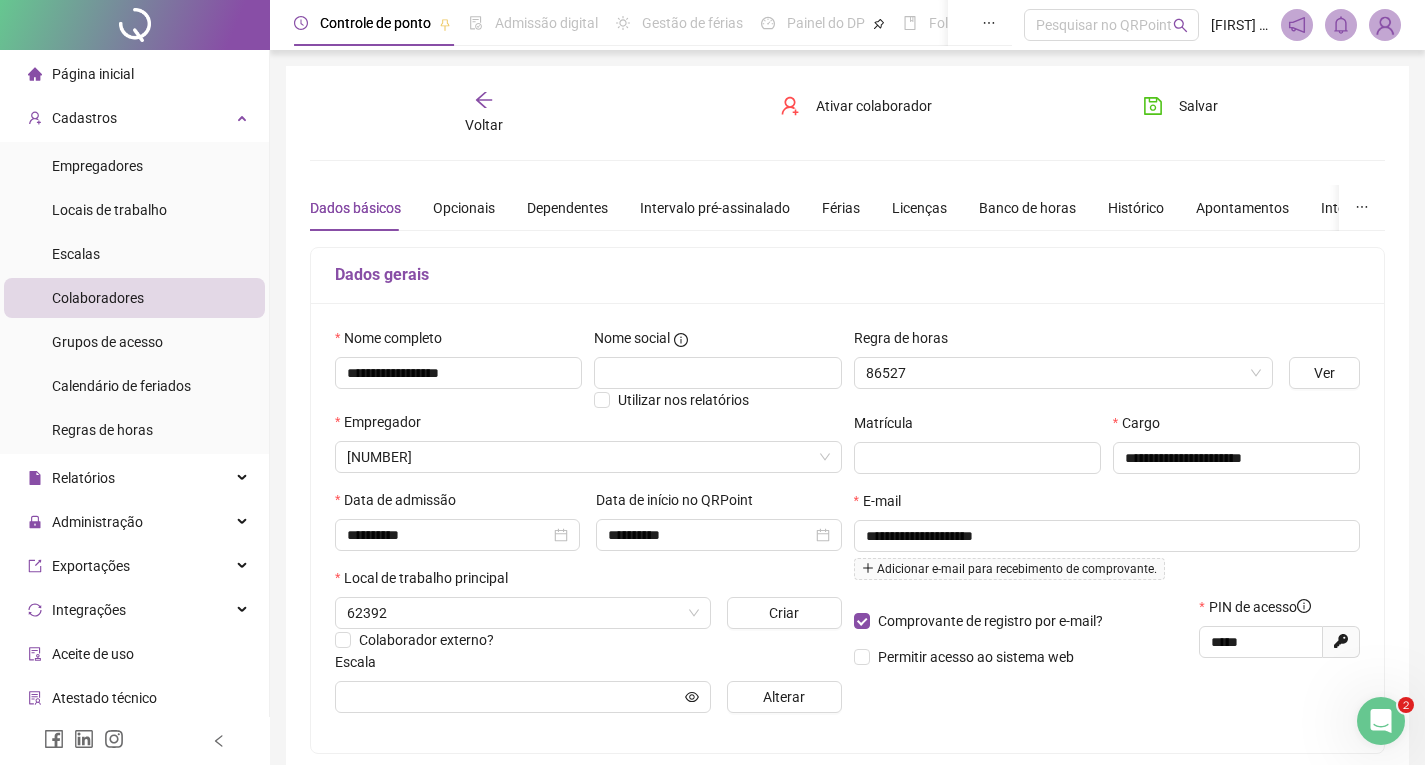 type on "**********" 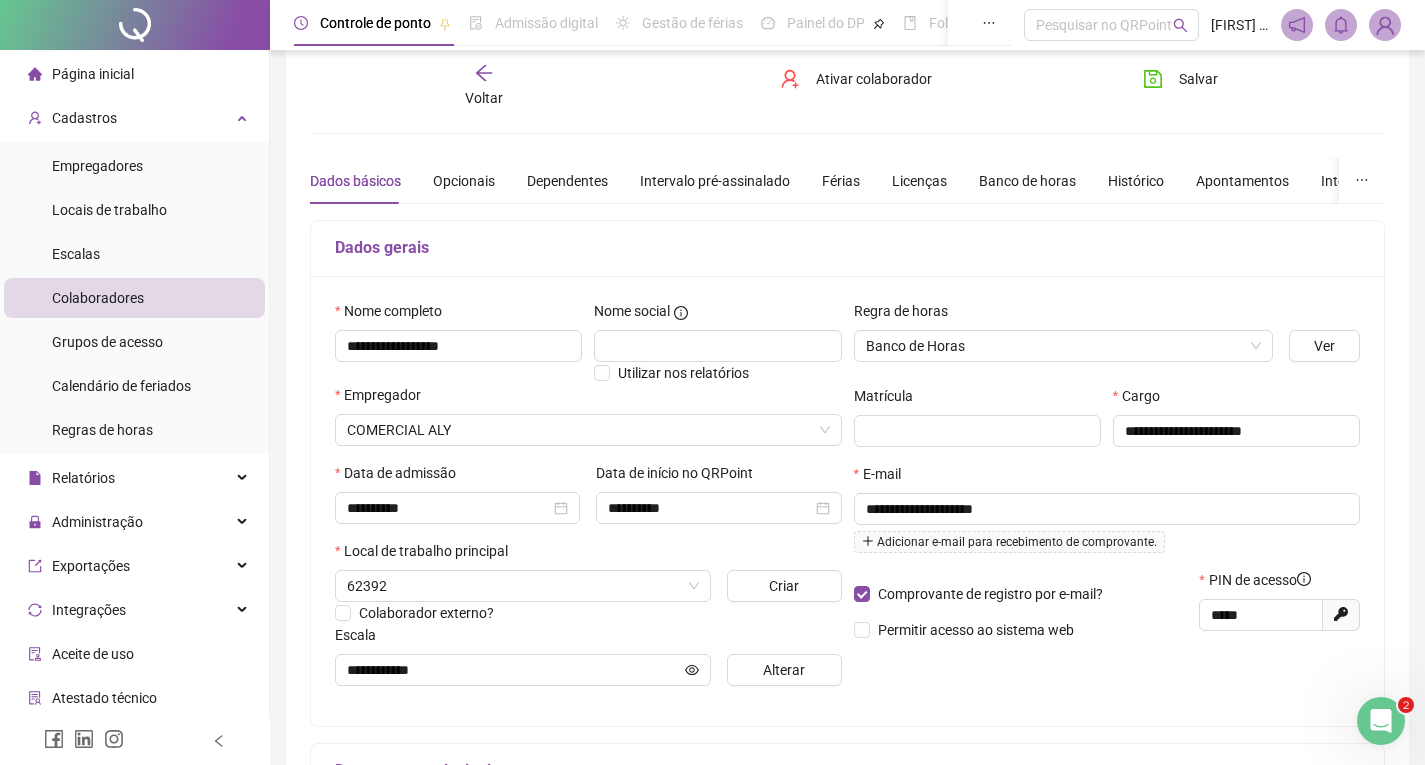 scroll, scrollTop: 0, scrollLeft: 0, axis: both 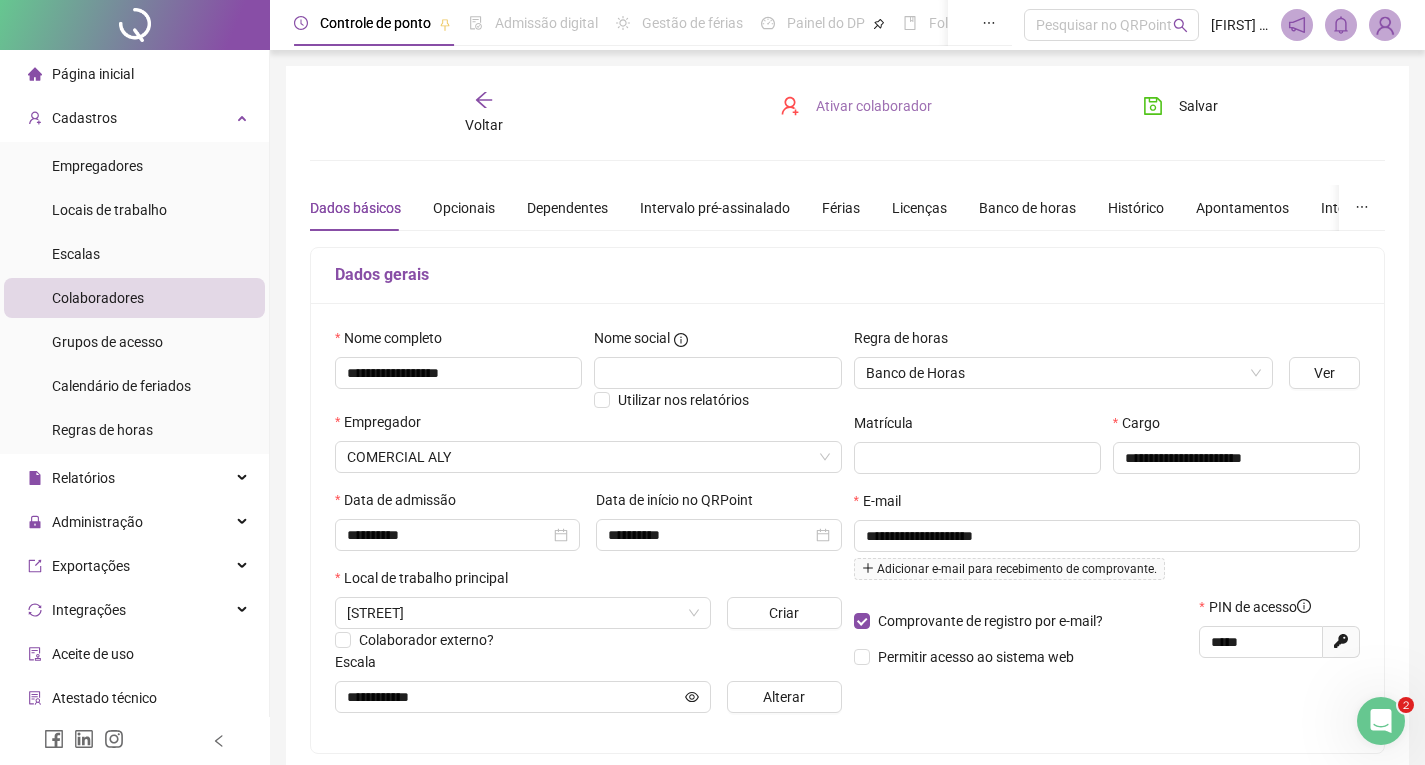 click on "Ativar colaborador" at bounding box center (874, 106) 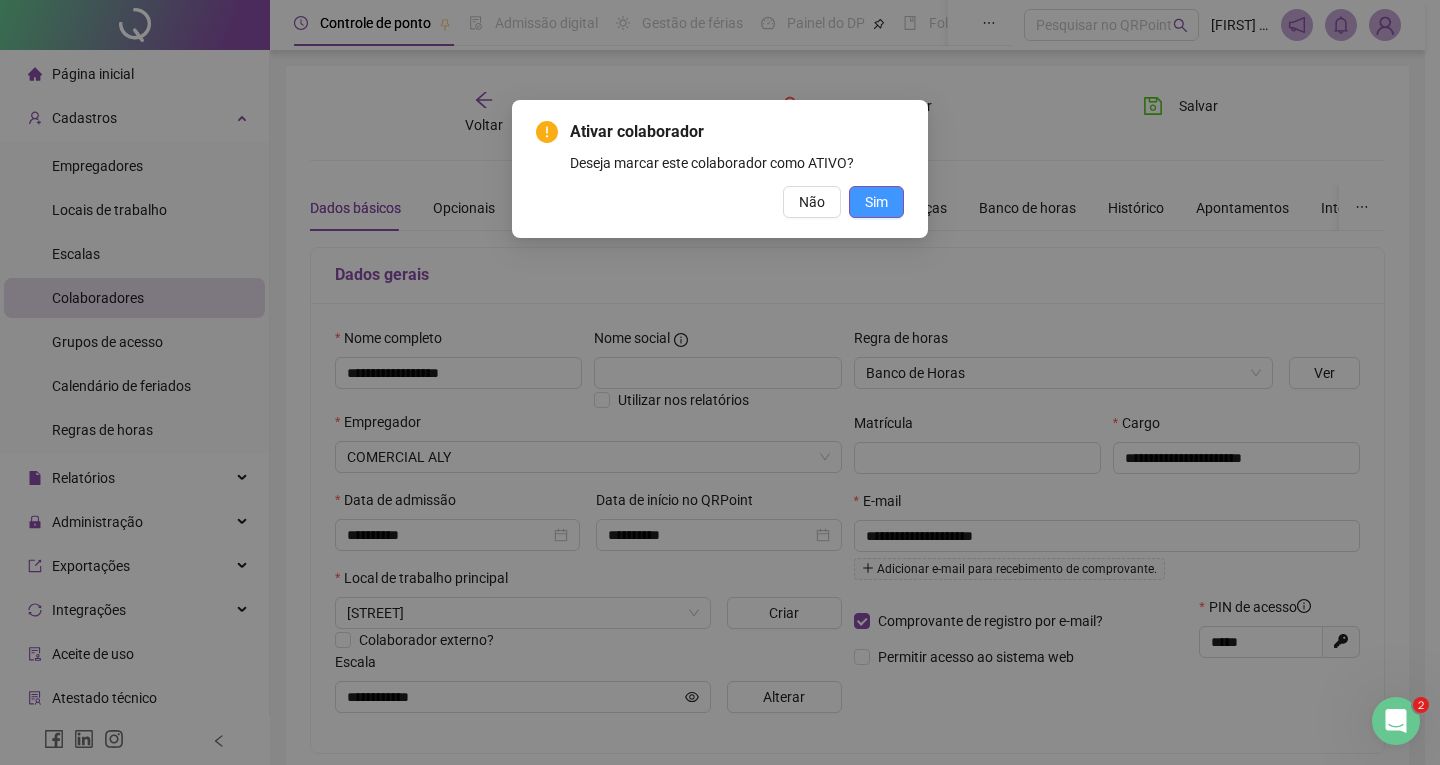 click on "Sim" at bounding box center (876, 202) 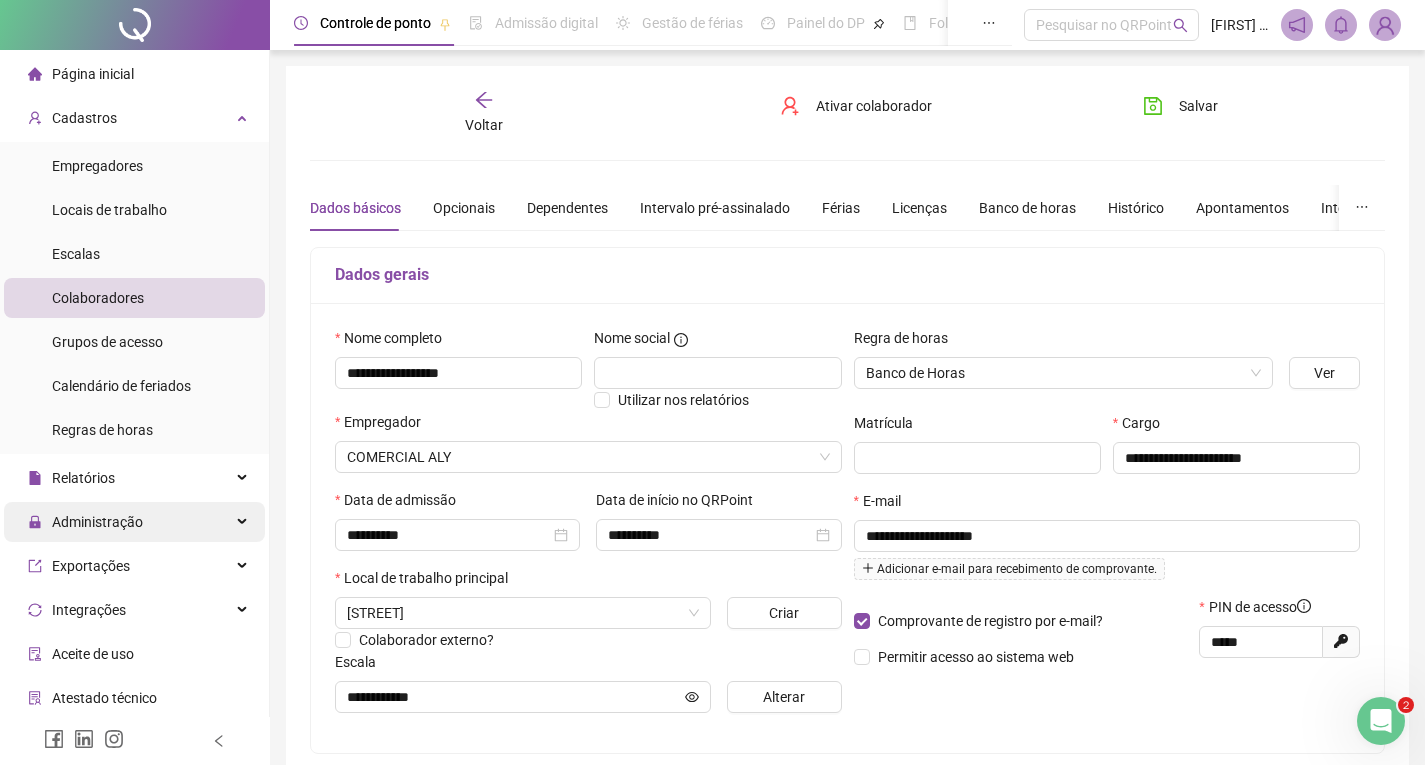 click on "Administração" at bounding box center (97, 522) 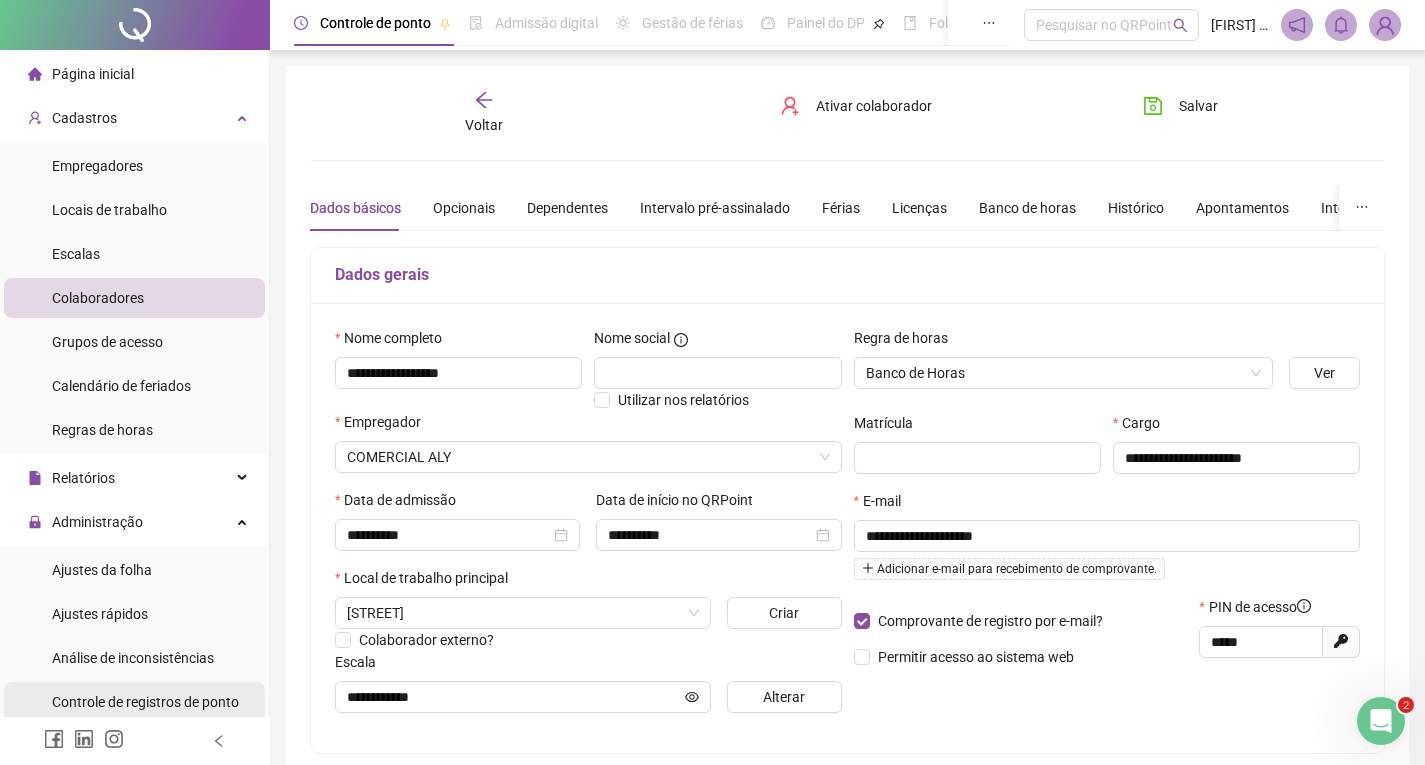 click on "Controle de registros de ponto" at bounding box center [145, 702] 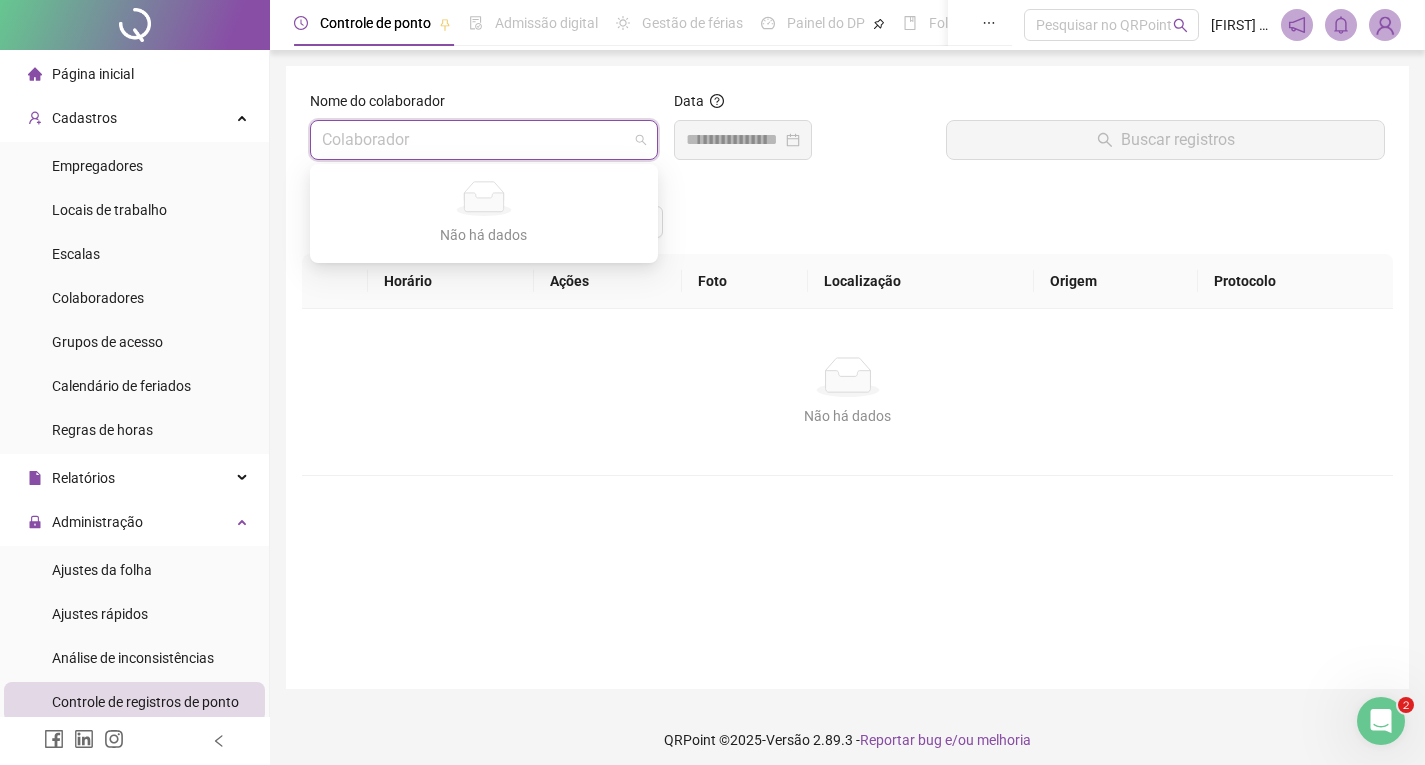 click at bounding box center [475, 140] 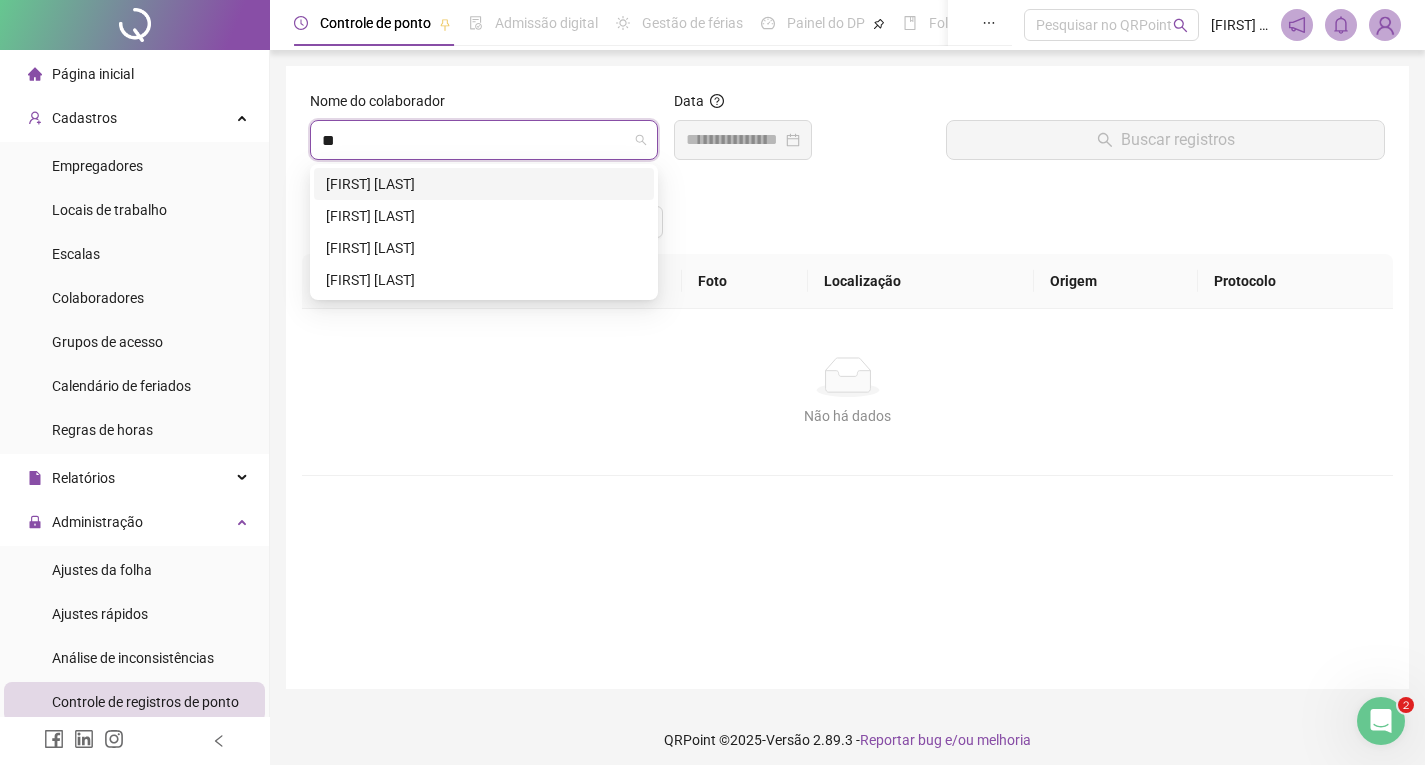 type on "***" 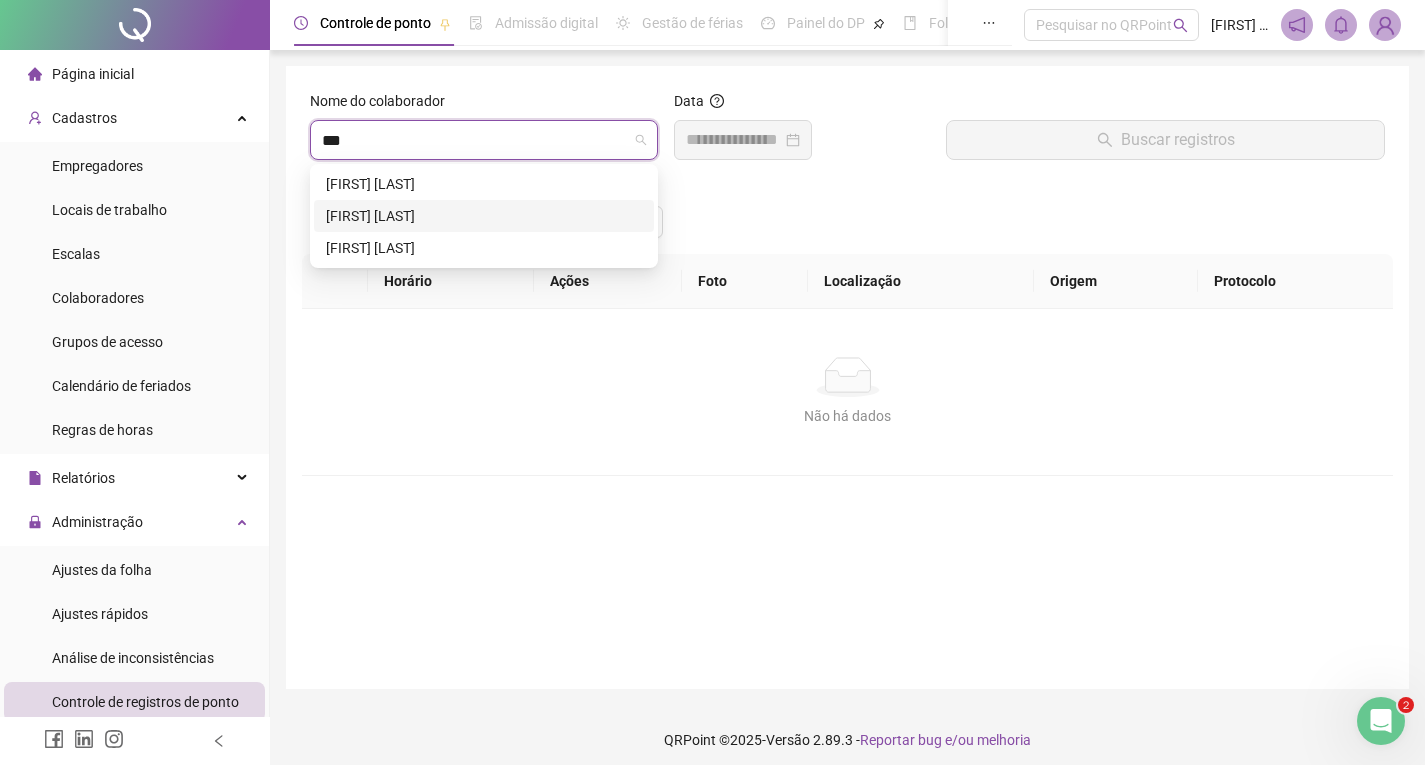 click on "[FIRST] [LAST]" at bounding box center [484, 216] 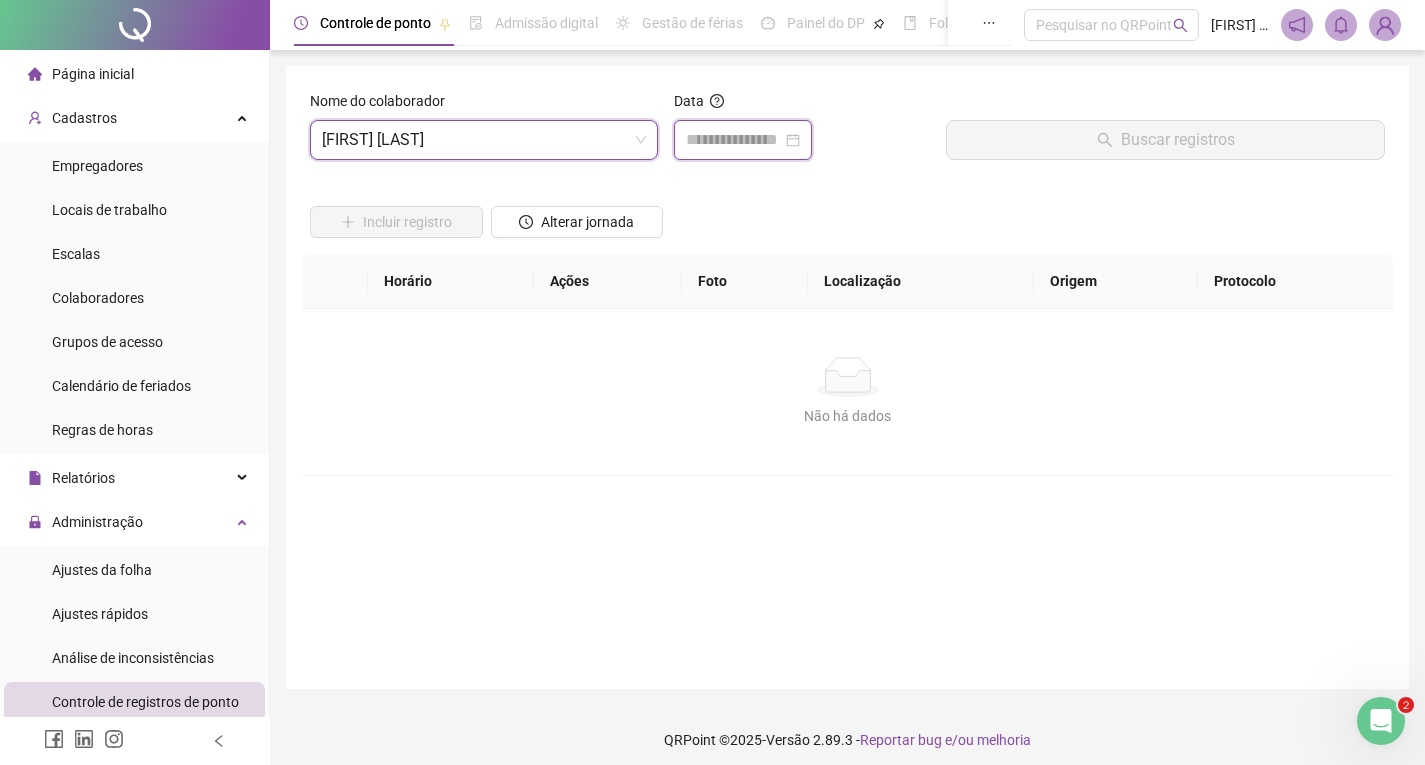 click at bounding box center [734, 140] 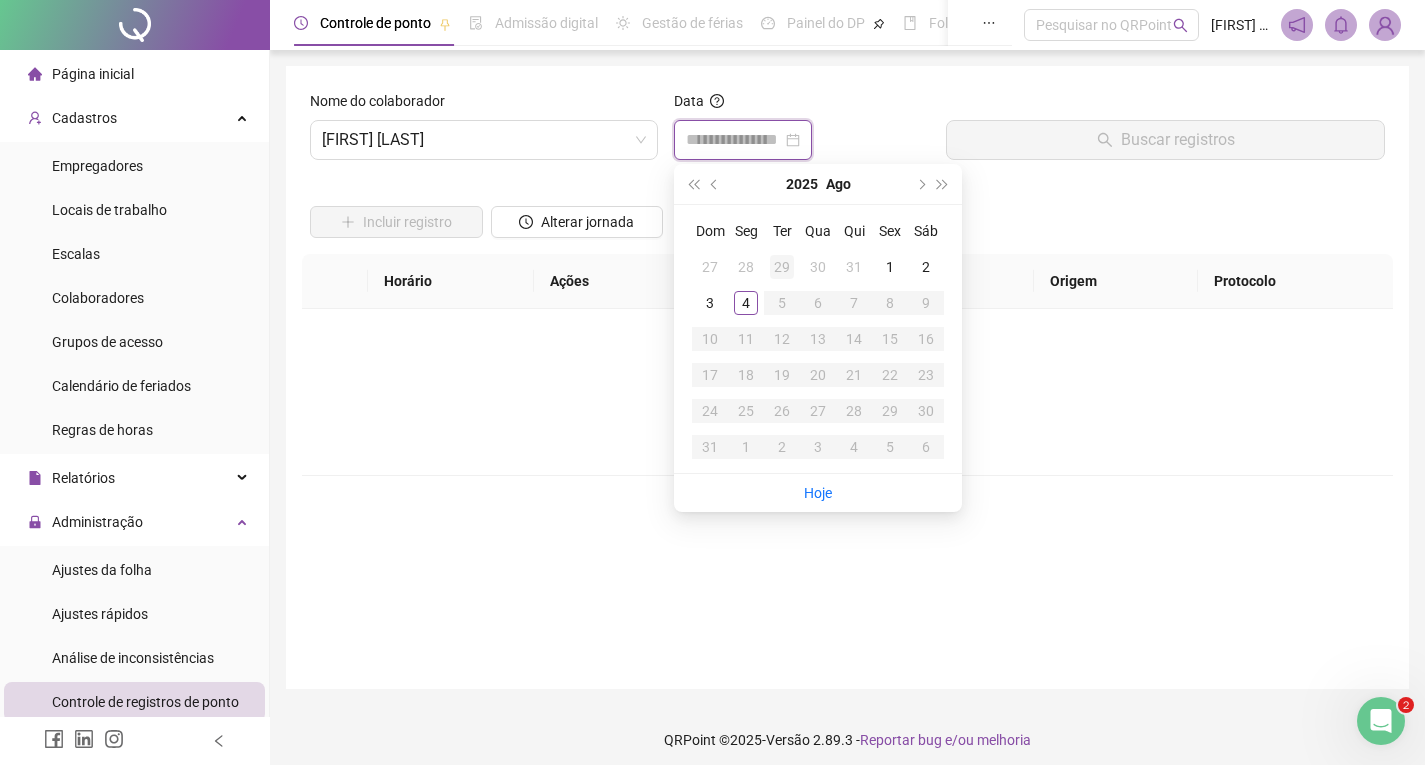 type on "**********" 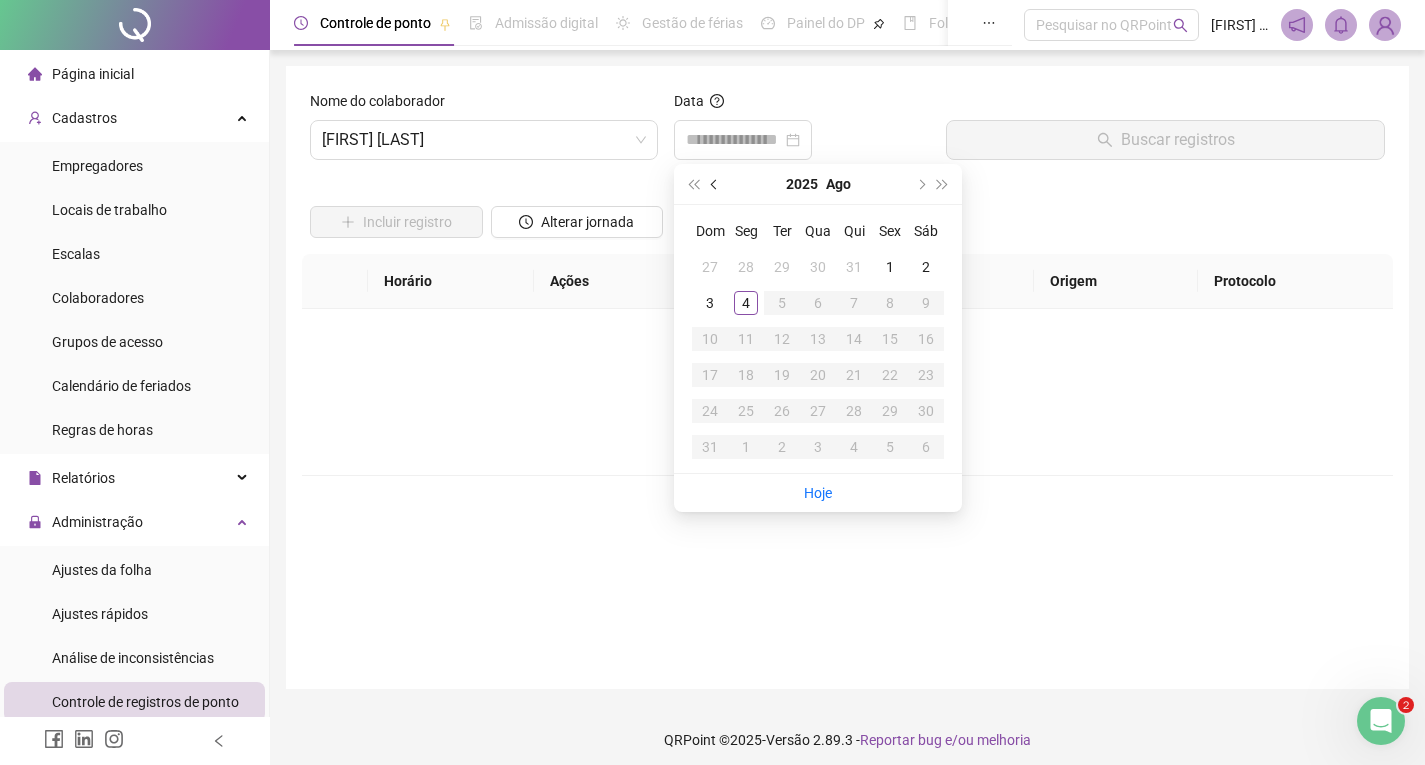 click at bounding box center (715, 184) 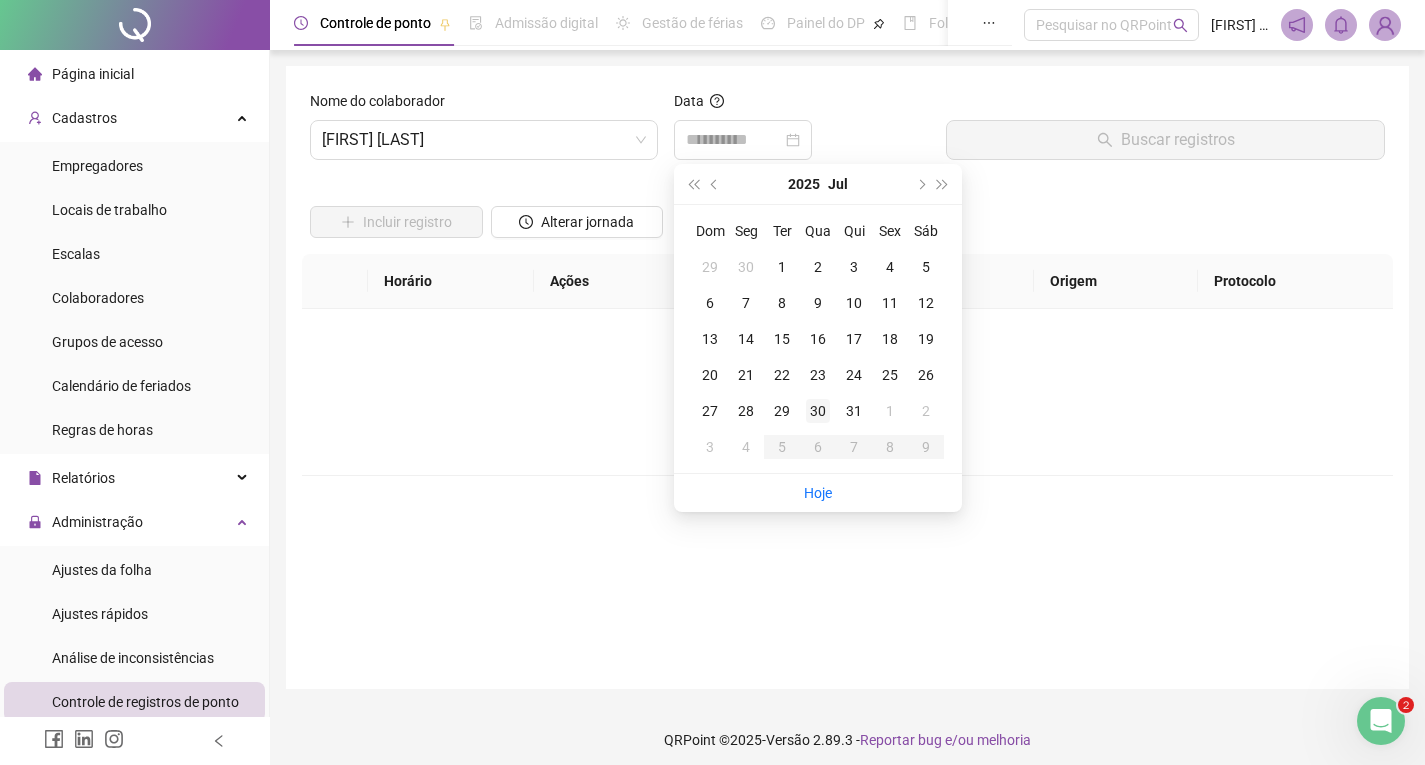 type on "**********" 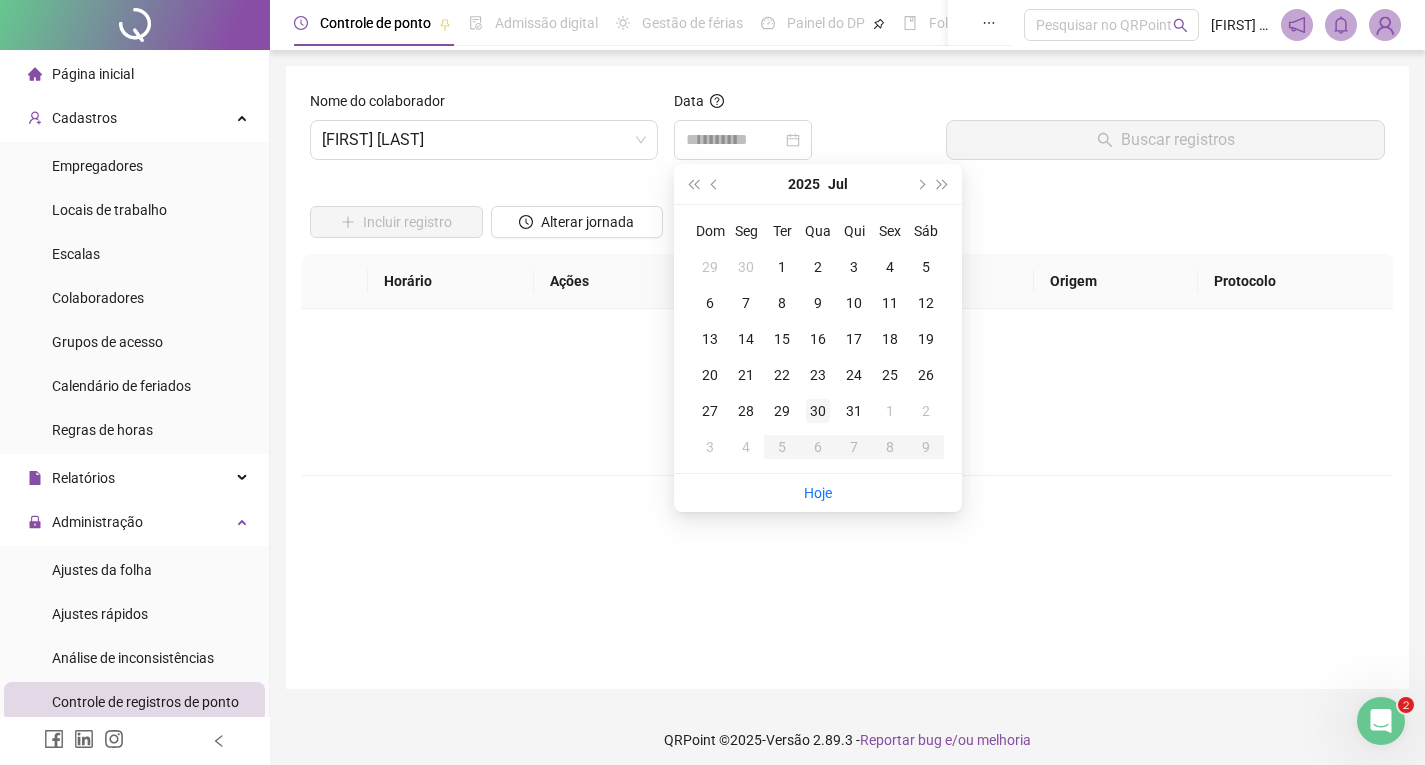 click on "30" at bounding box center (818, 411) 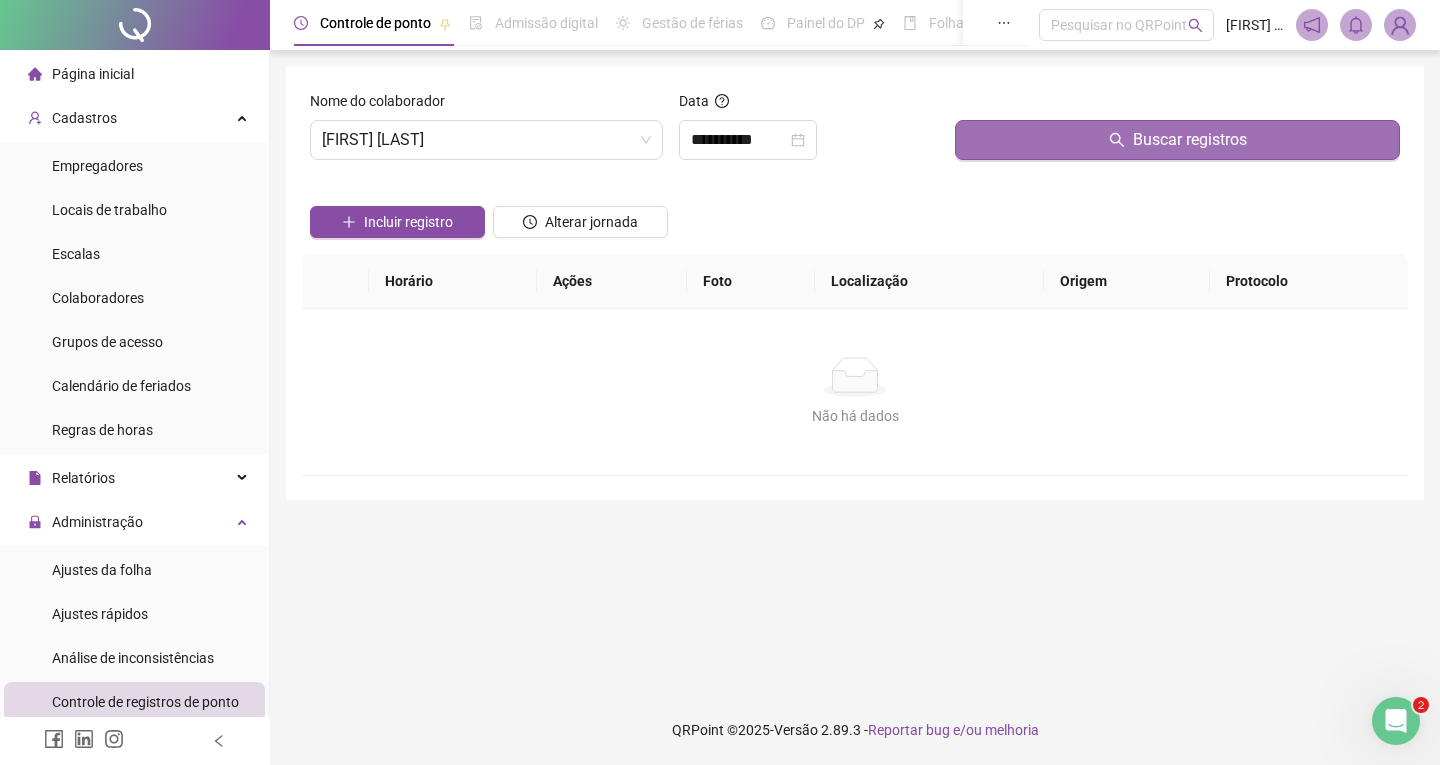 click on "Buscar registros" at bounding box center (1177, 140) 